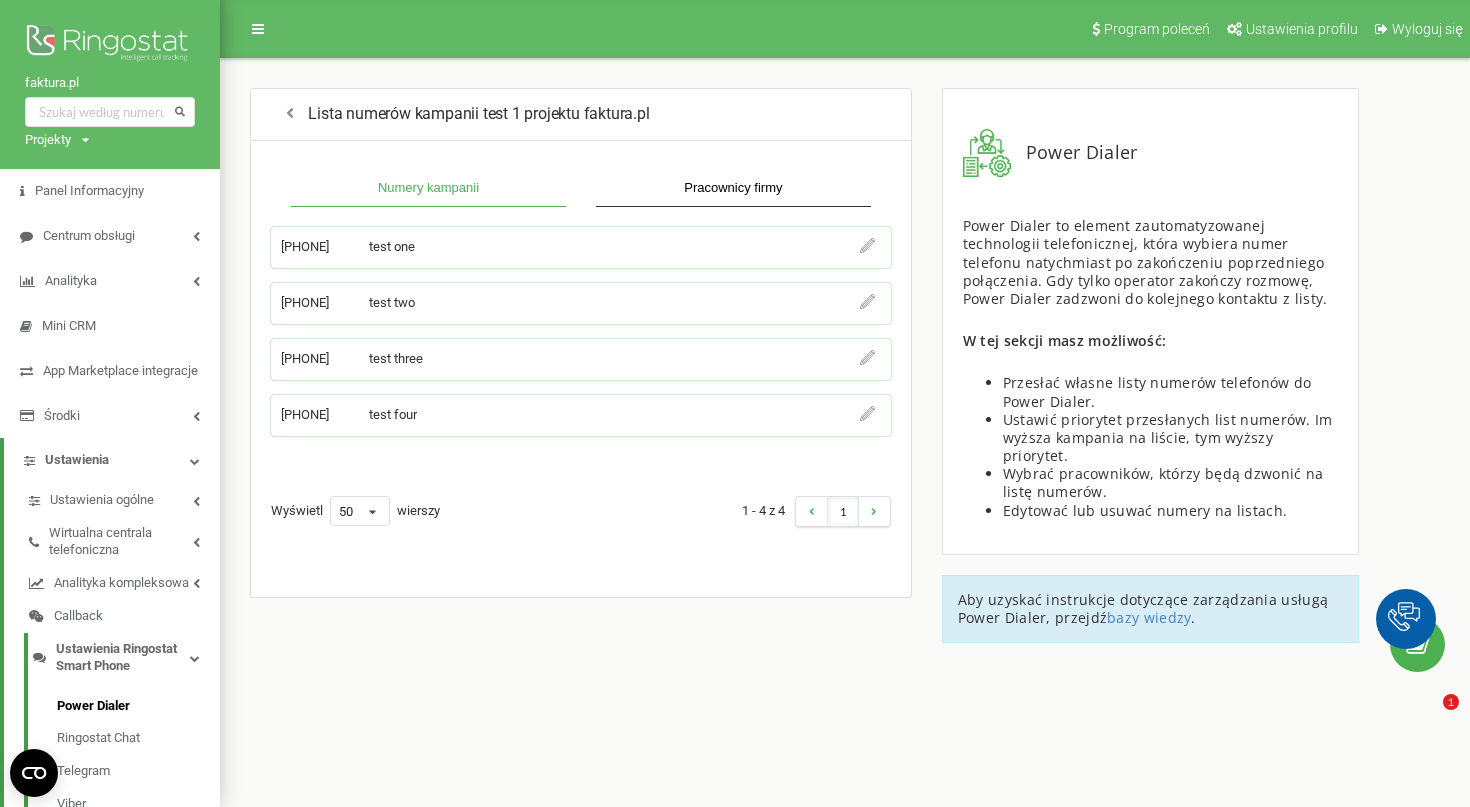 scroll, scrollTop: 0, scrollLeft: 0, axis: both 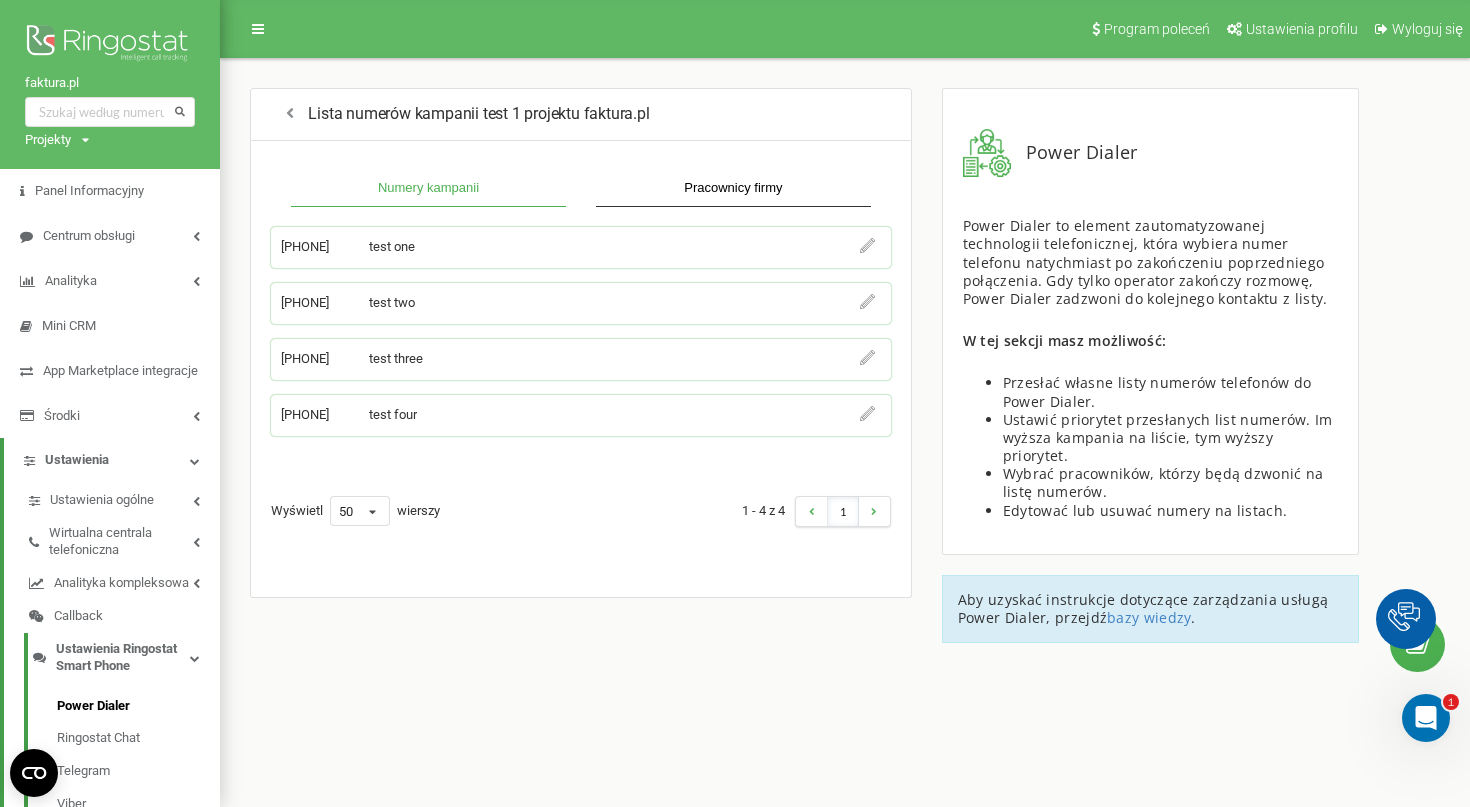 click 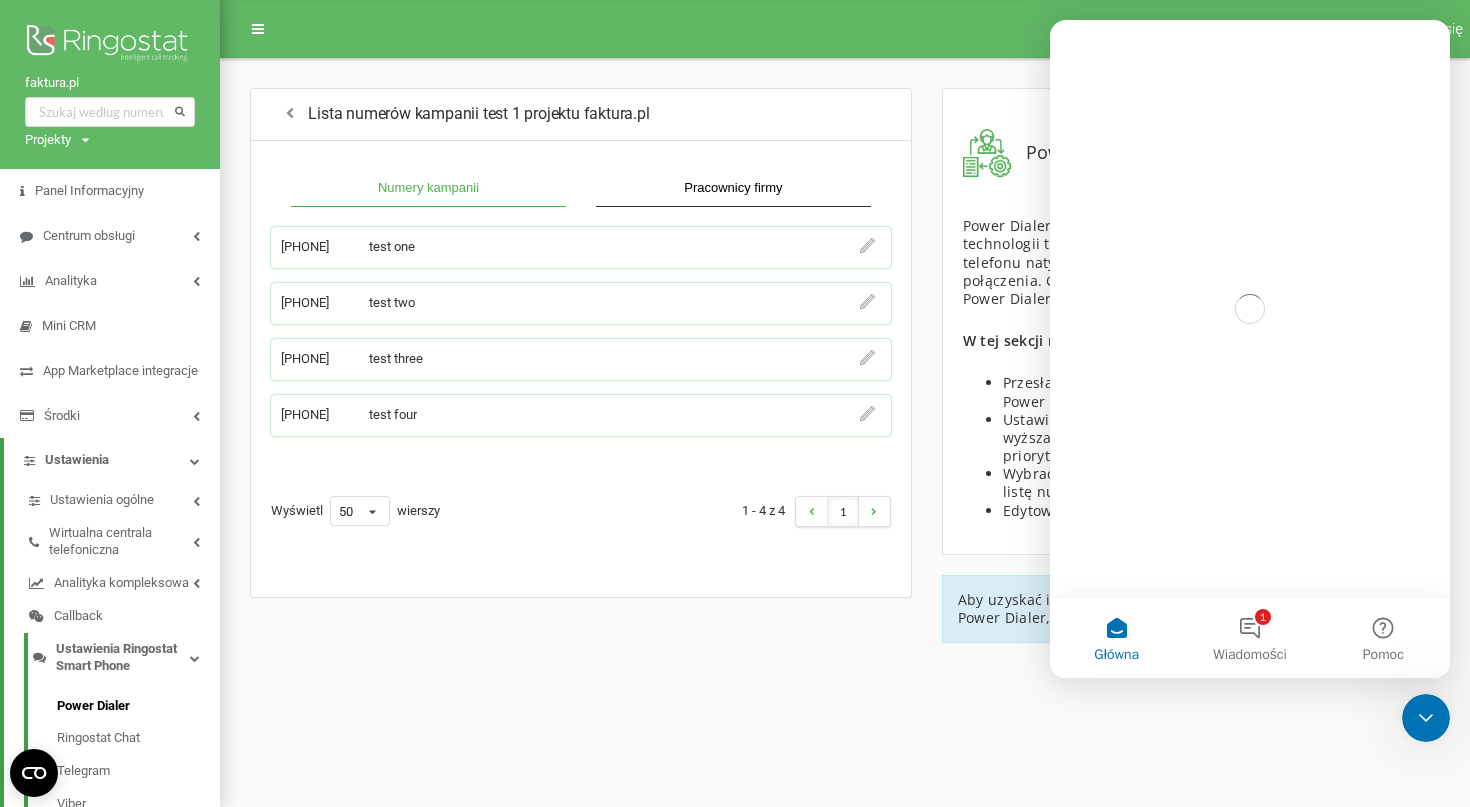 scroll, scrollTop: 0, scrollLeft: 0, axis: both 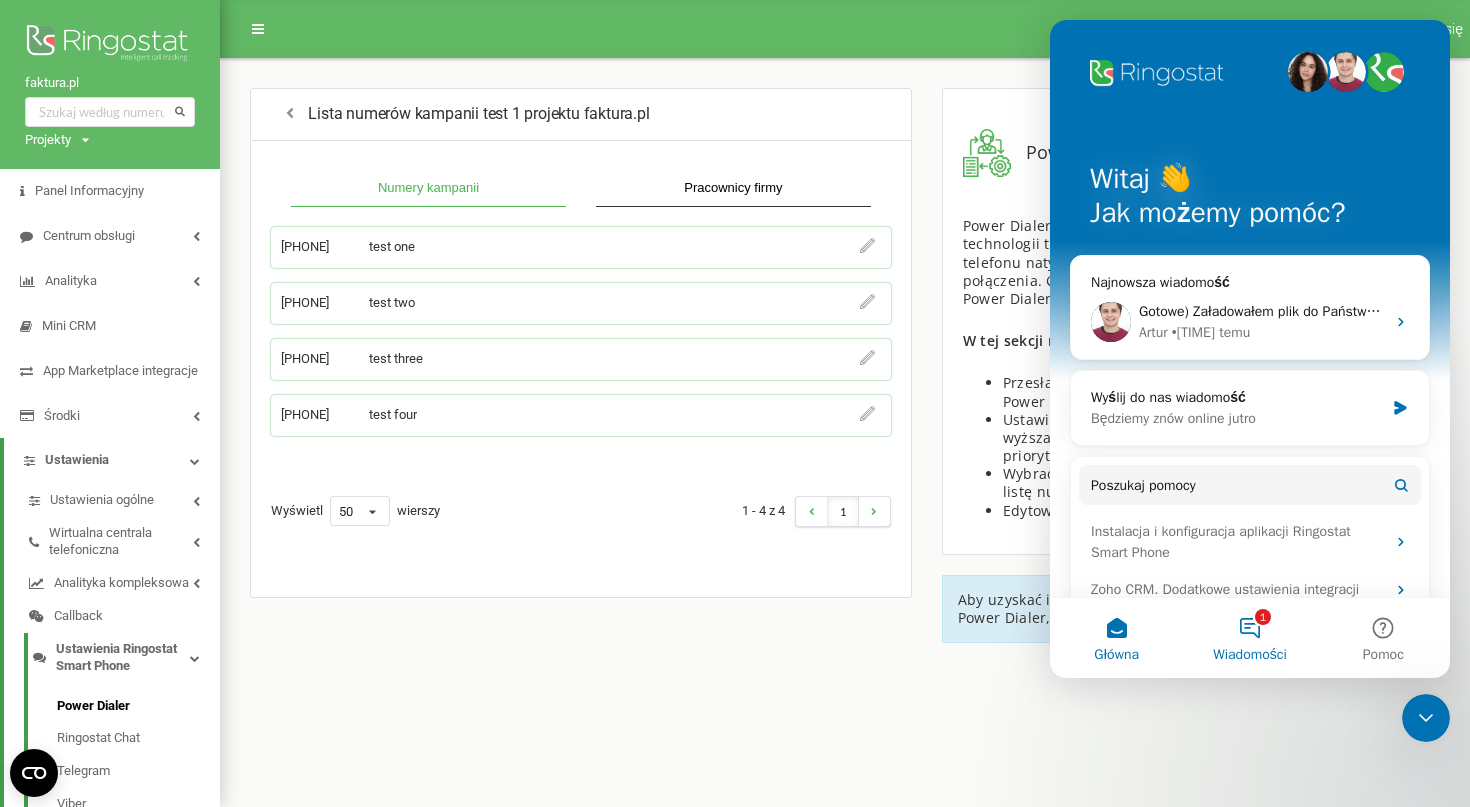 click on "1 Wiadomości" at bounding box center (1249, 638) 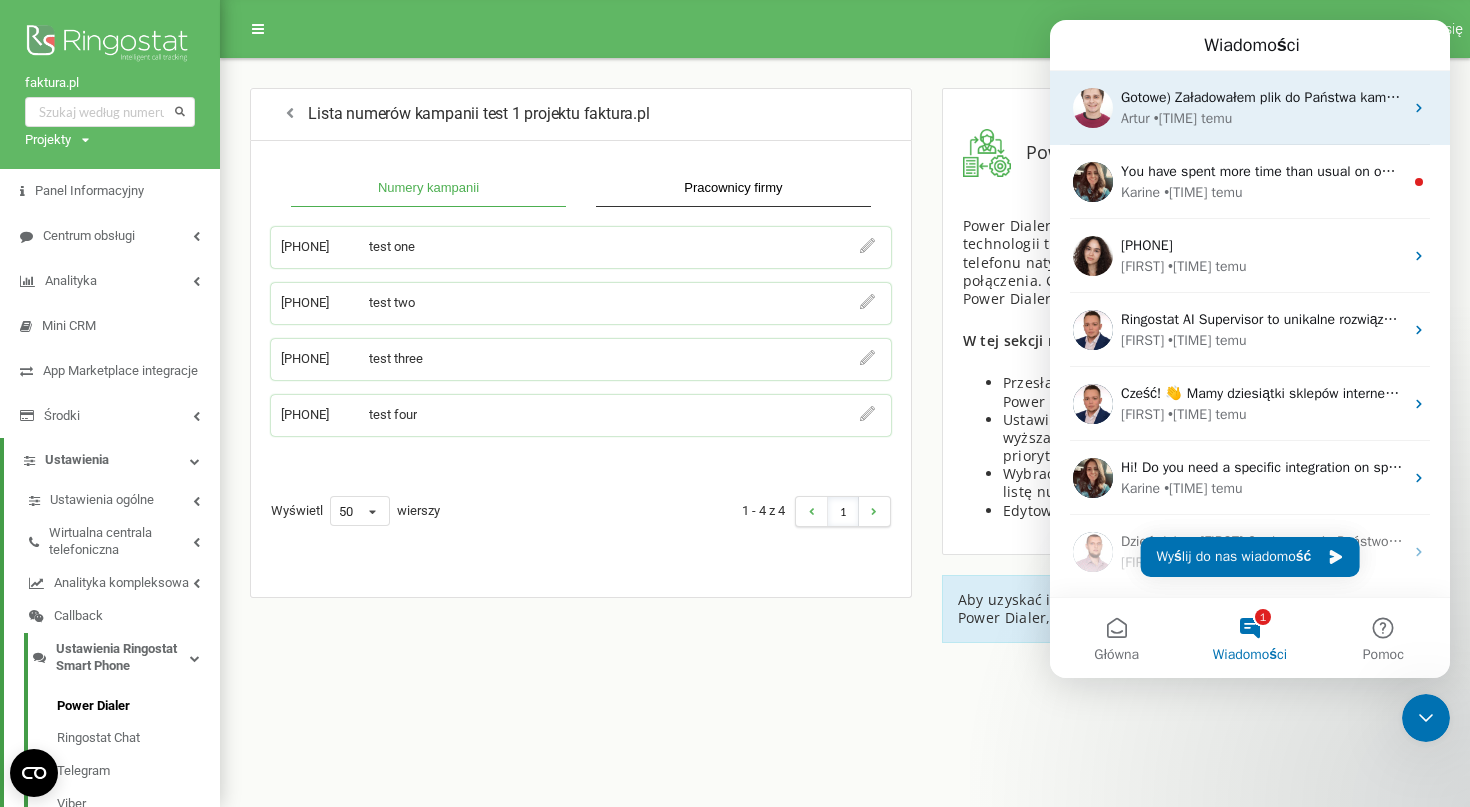 click on "Gotowe) Załadowałem plik do Państwa kampanii w Power Dialerze. Mogą już Państwo rozpocząć testowanie." at bounding box center (1451, 97) 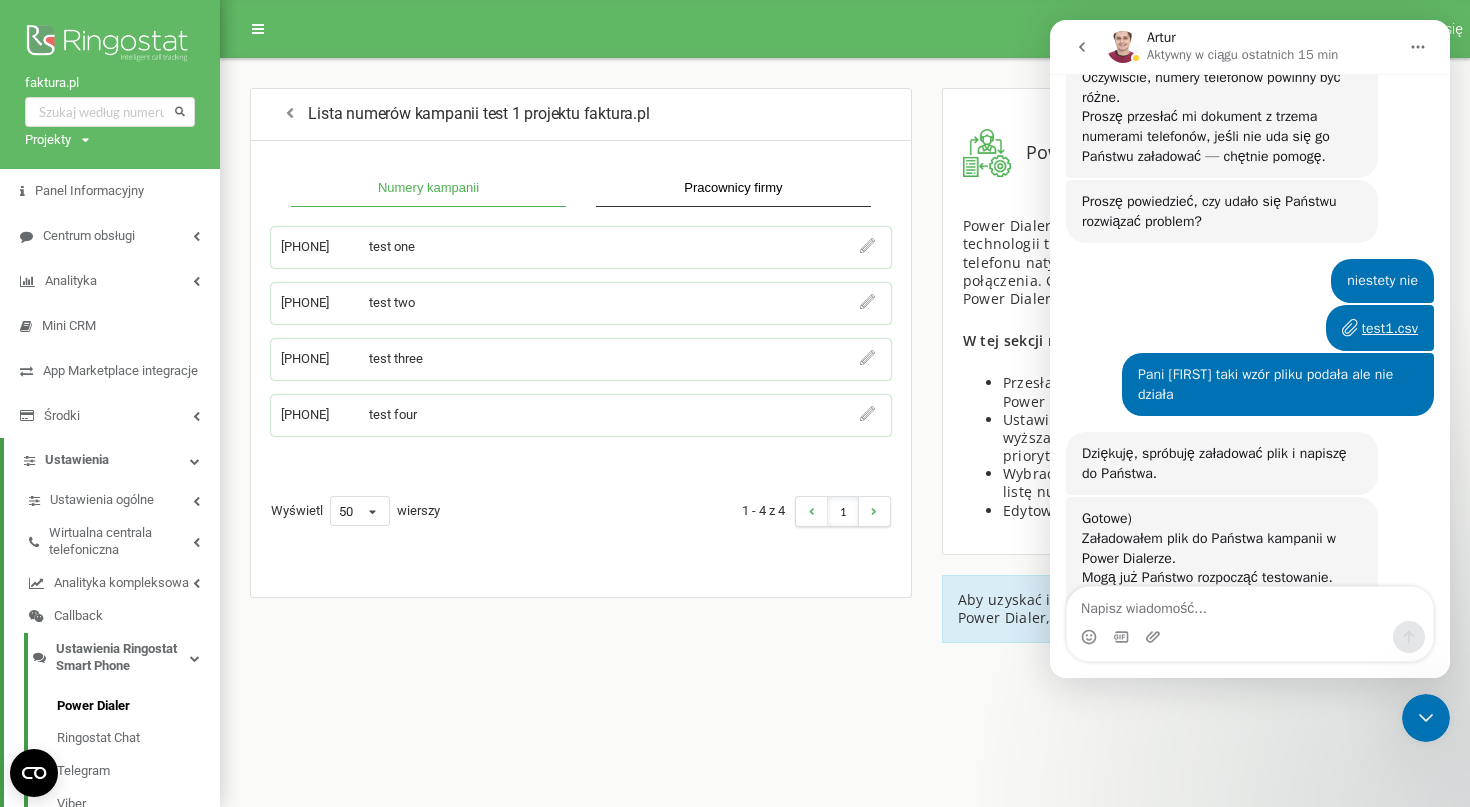 scroll, scrollTop: 1227, scrollLeft: 0, axis: vertical 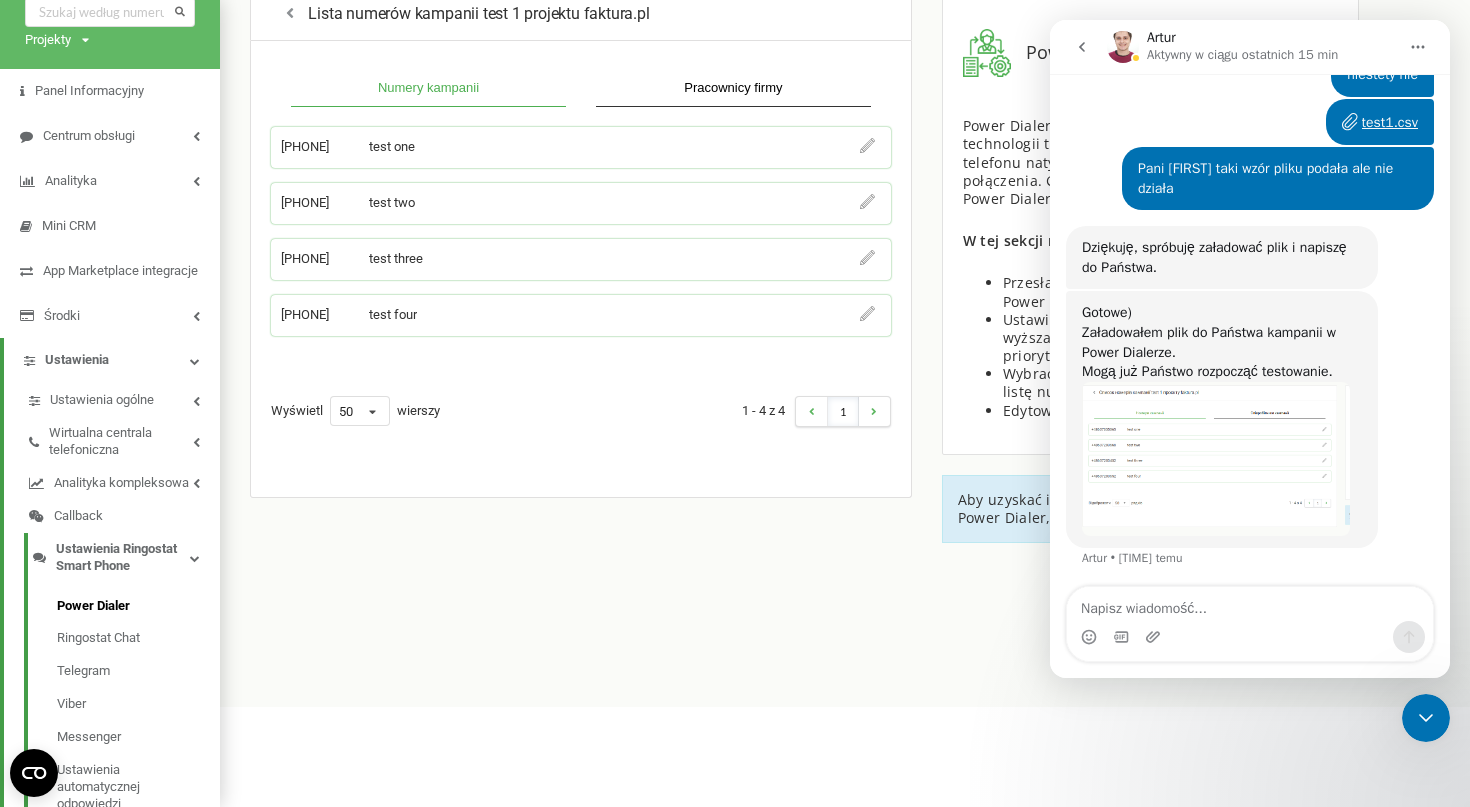 click at bounding box center (1250, 604) 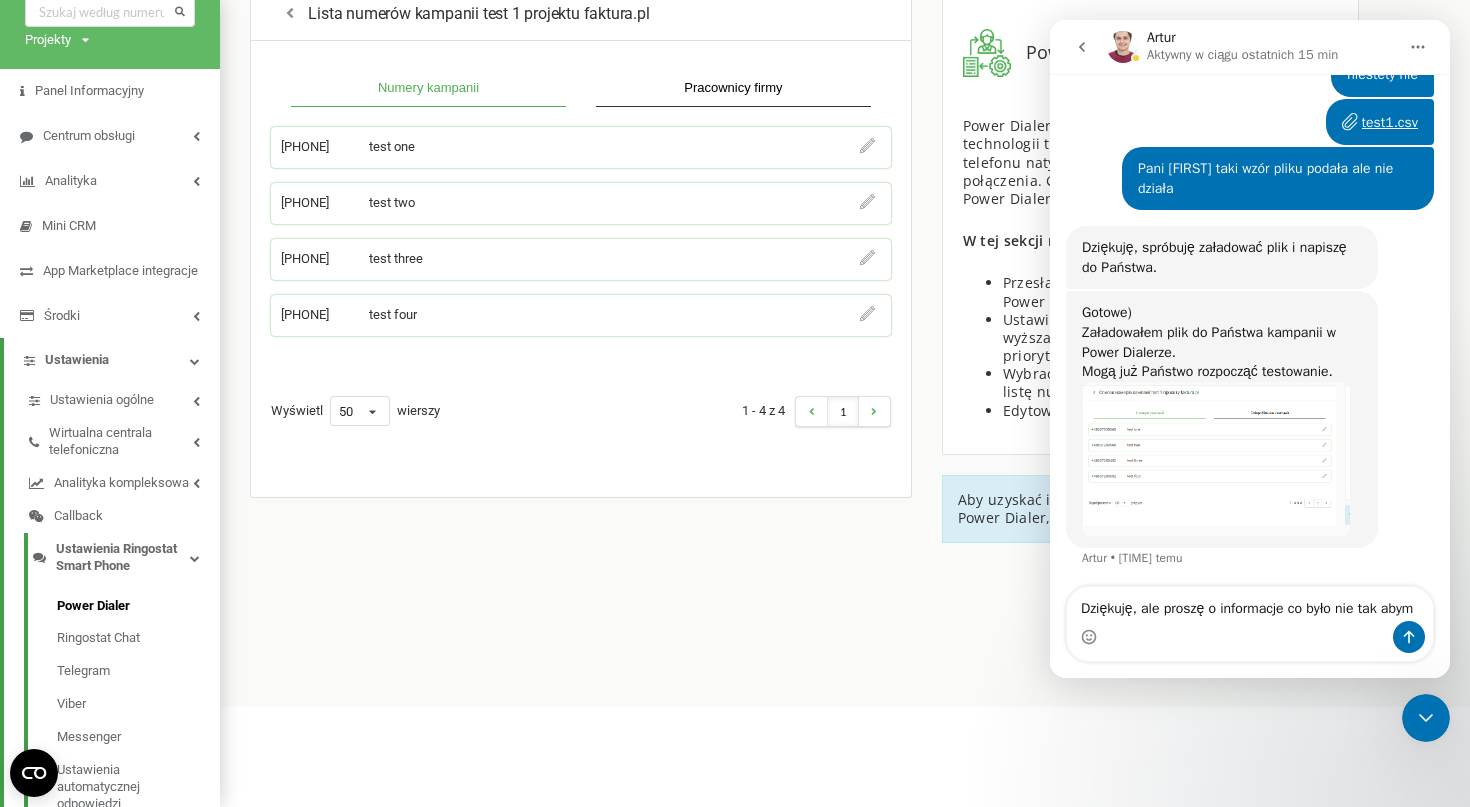 scroll, scrollTop: 1247, scrollLeft: 0, axis: vertical 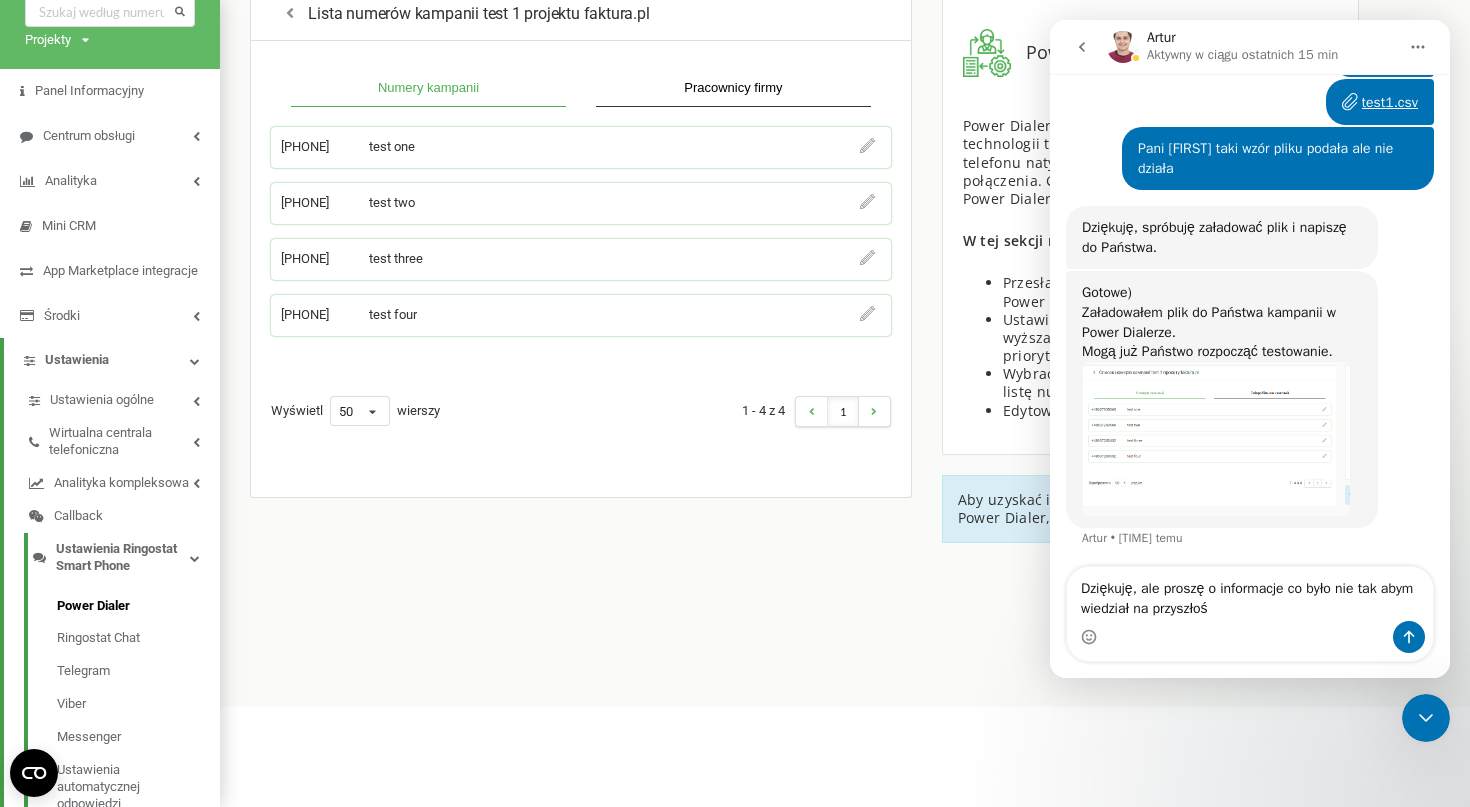 type on "Dziękuję, ale proszę o informacje co było nie tak abym wiedział na przyszłość" 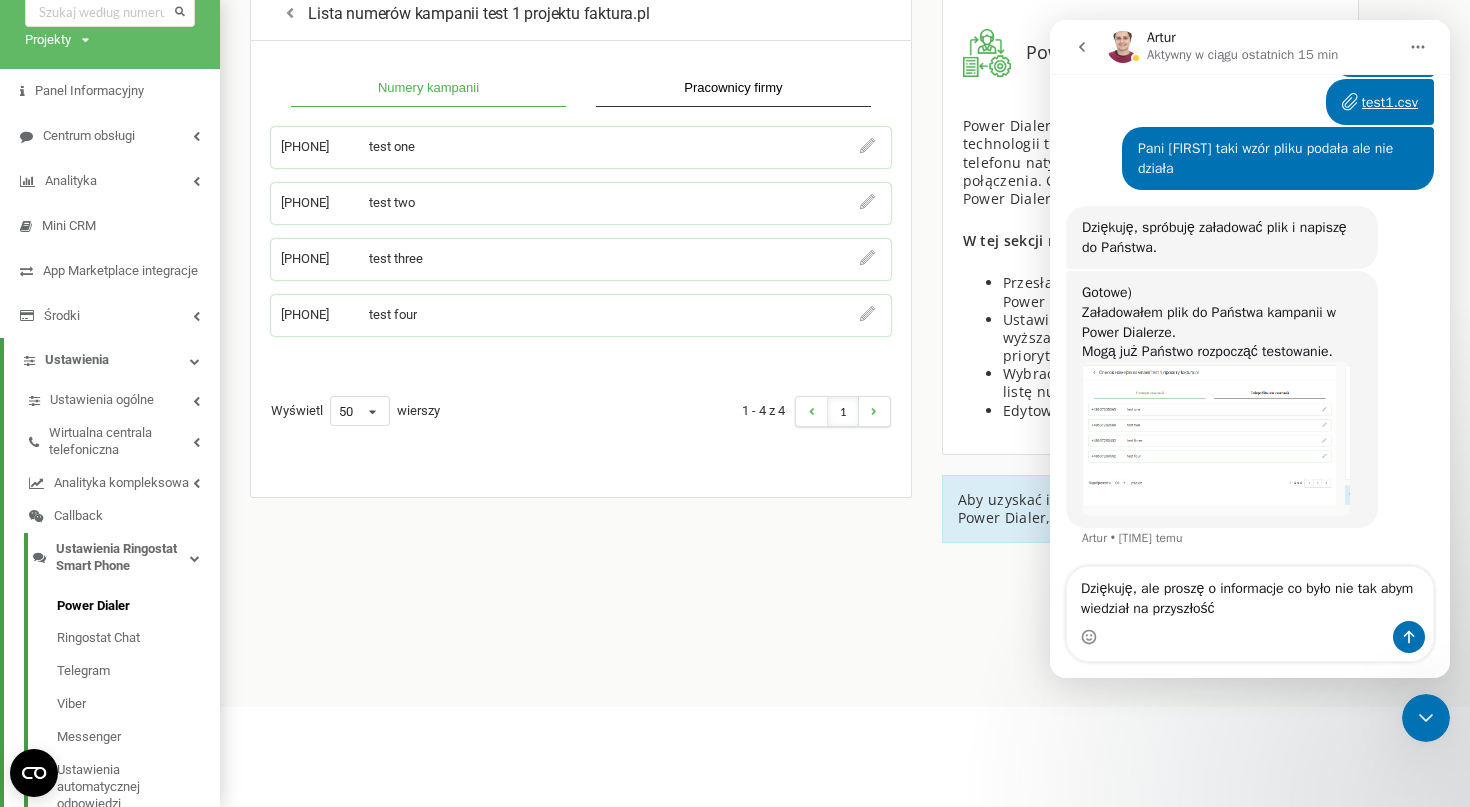 type 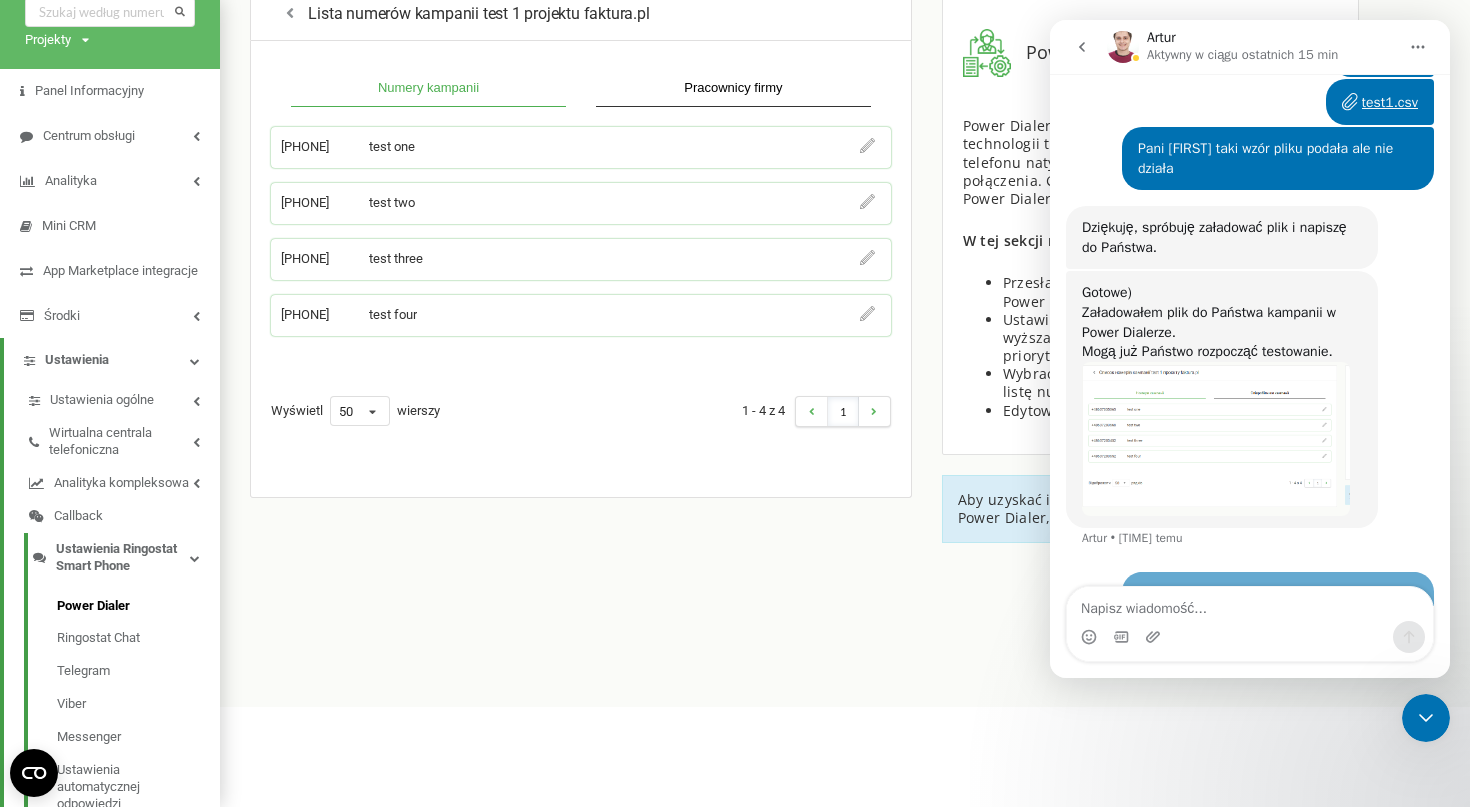 scroll, scrollTop: 1305, scrollLeft: 0, axis: vertical 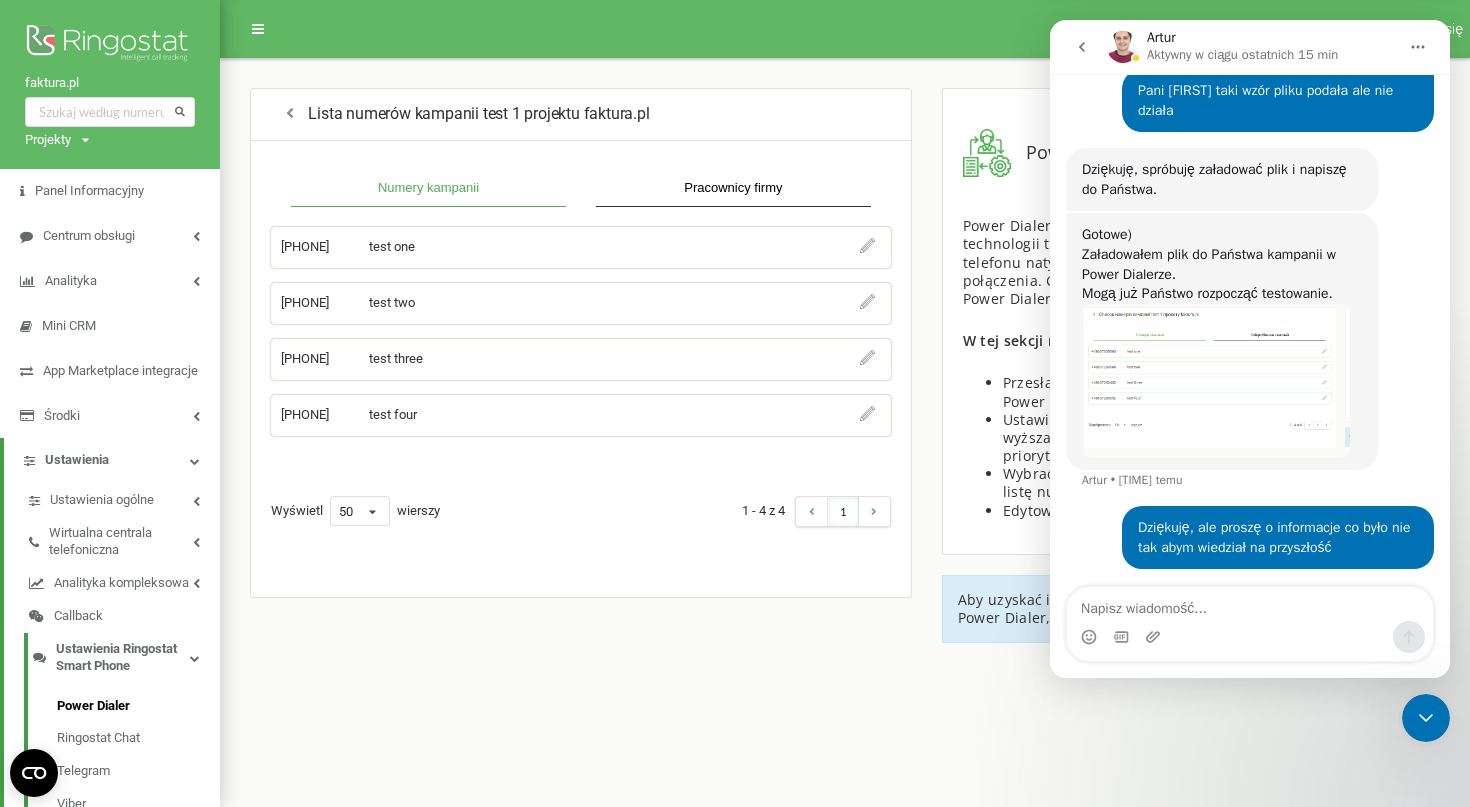 click on "[PHONE] test one [PHONE] test two [PHONE] test three [PHONE] test four Wyświetl 50 10 25 50 100 wierszy 1 - 4 z 4 1" at bounding box center [581, 377] 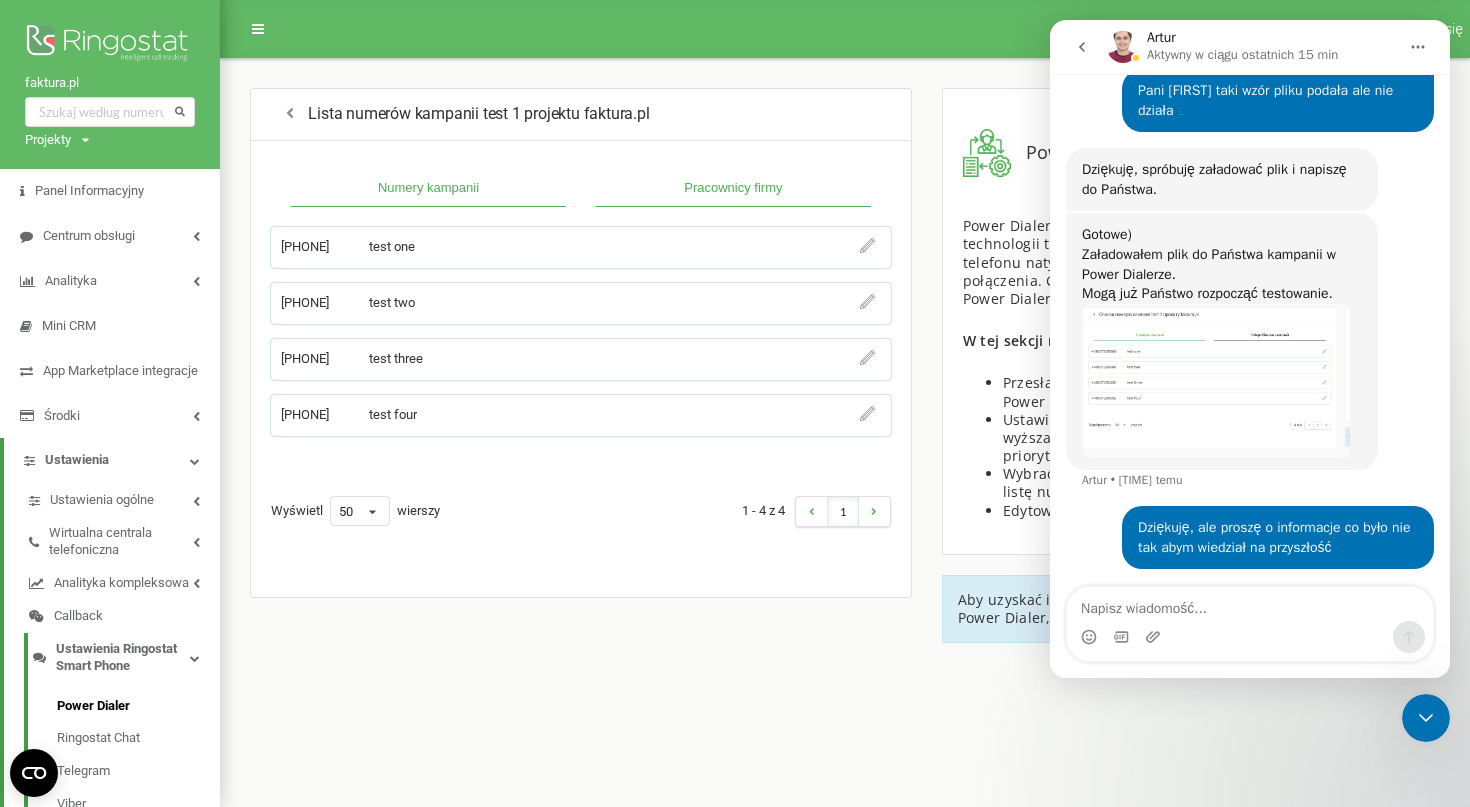 click on "Pracownicy firmy" at bounding box center (733, 189) 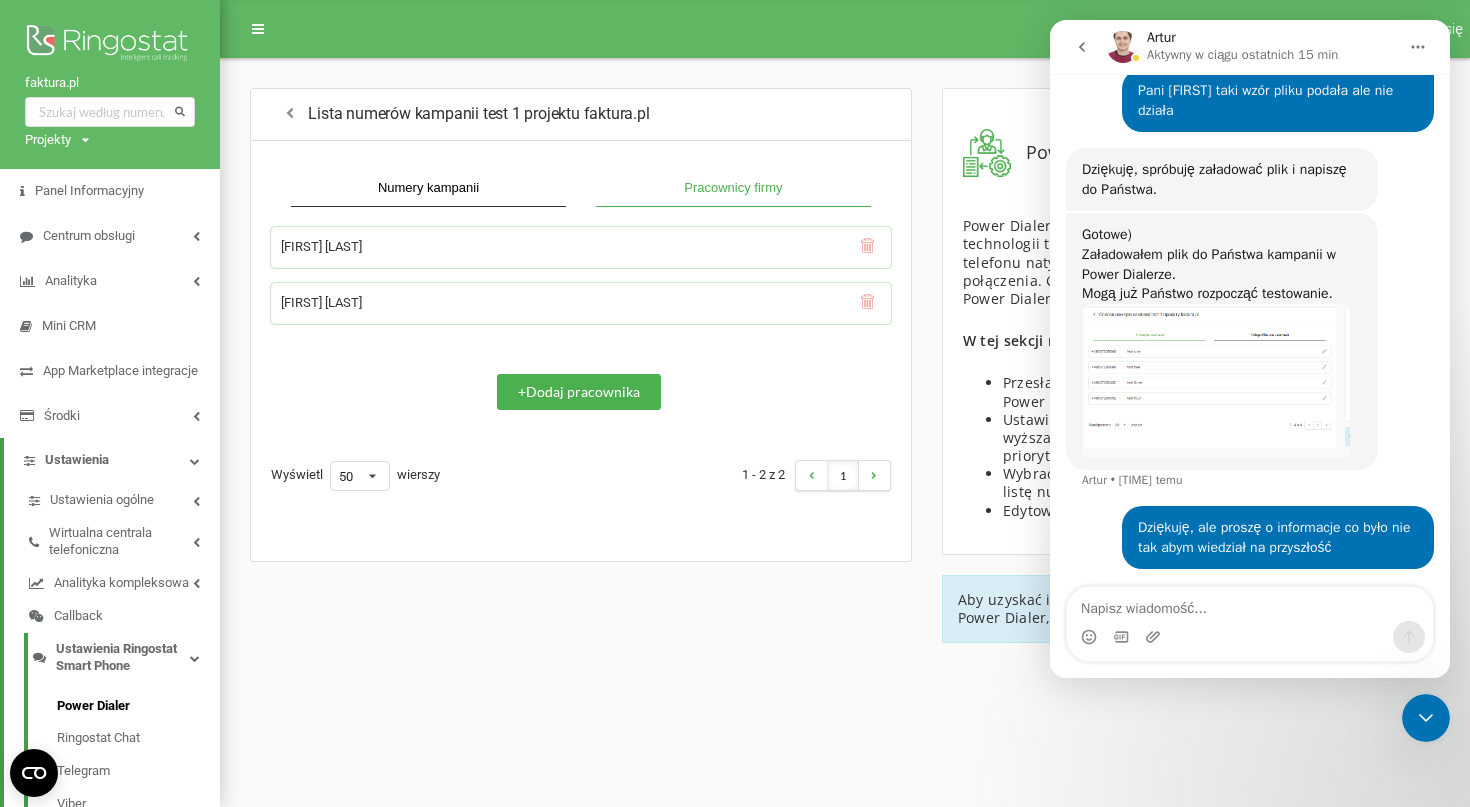 click on "[FIRST] [LAST]" at bounding box center (581, 247) 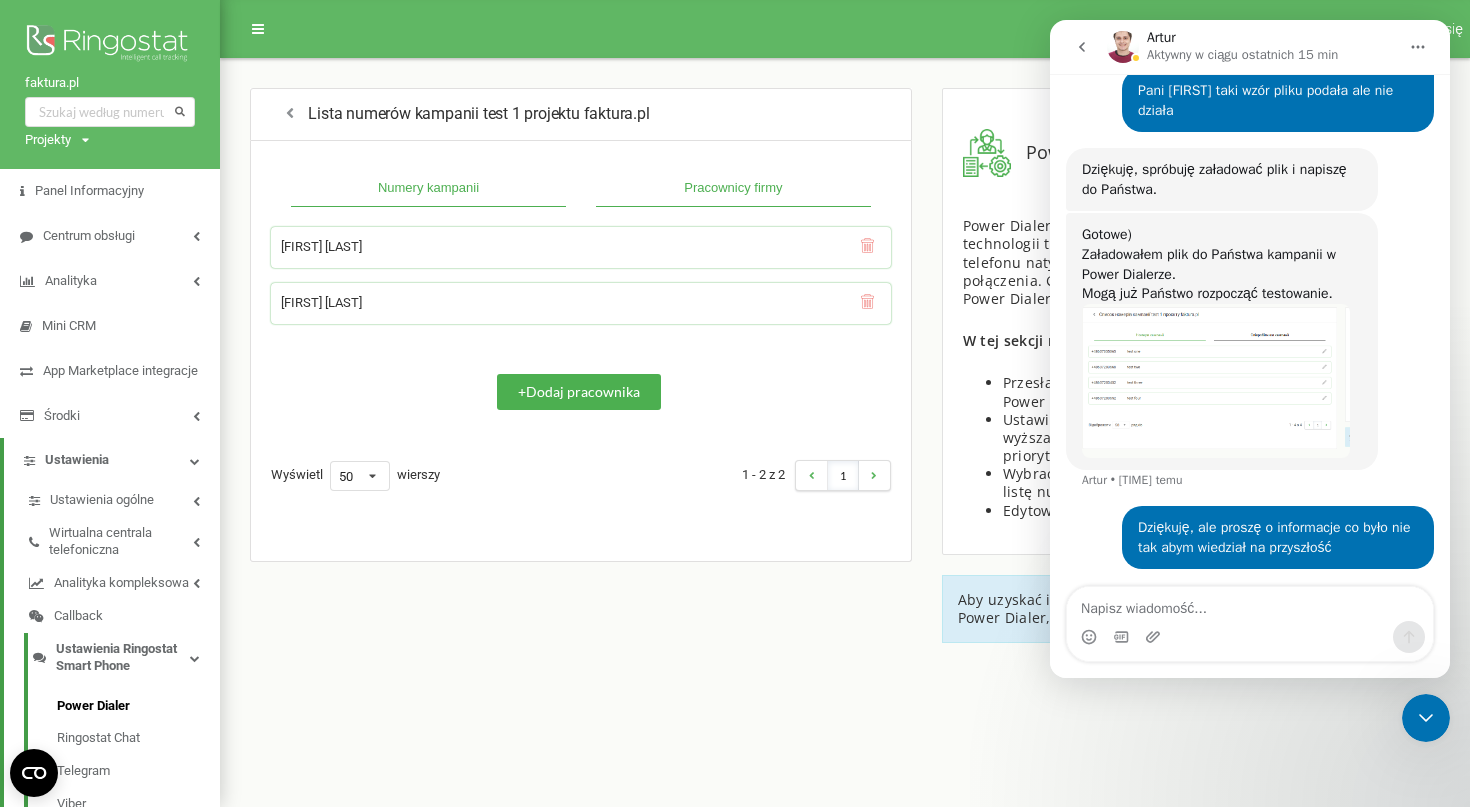 click on "Numery kampanii" at bounding box center [428, 189] 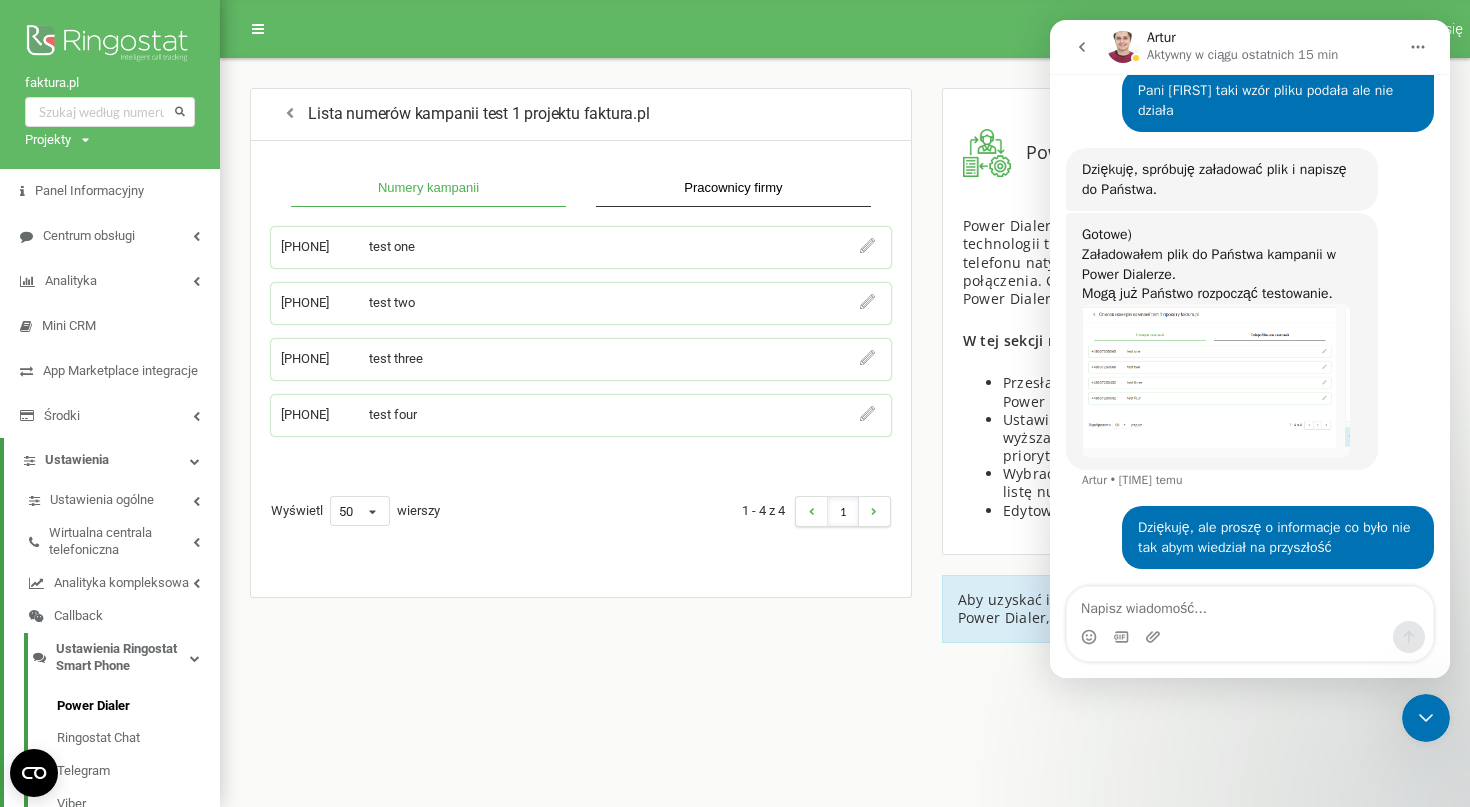 click on "Lista numerów kampanii test 1 projektu faktura.pl" at bounding box center (581, 114) 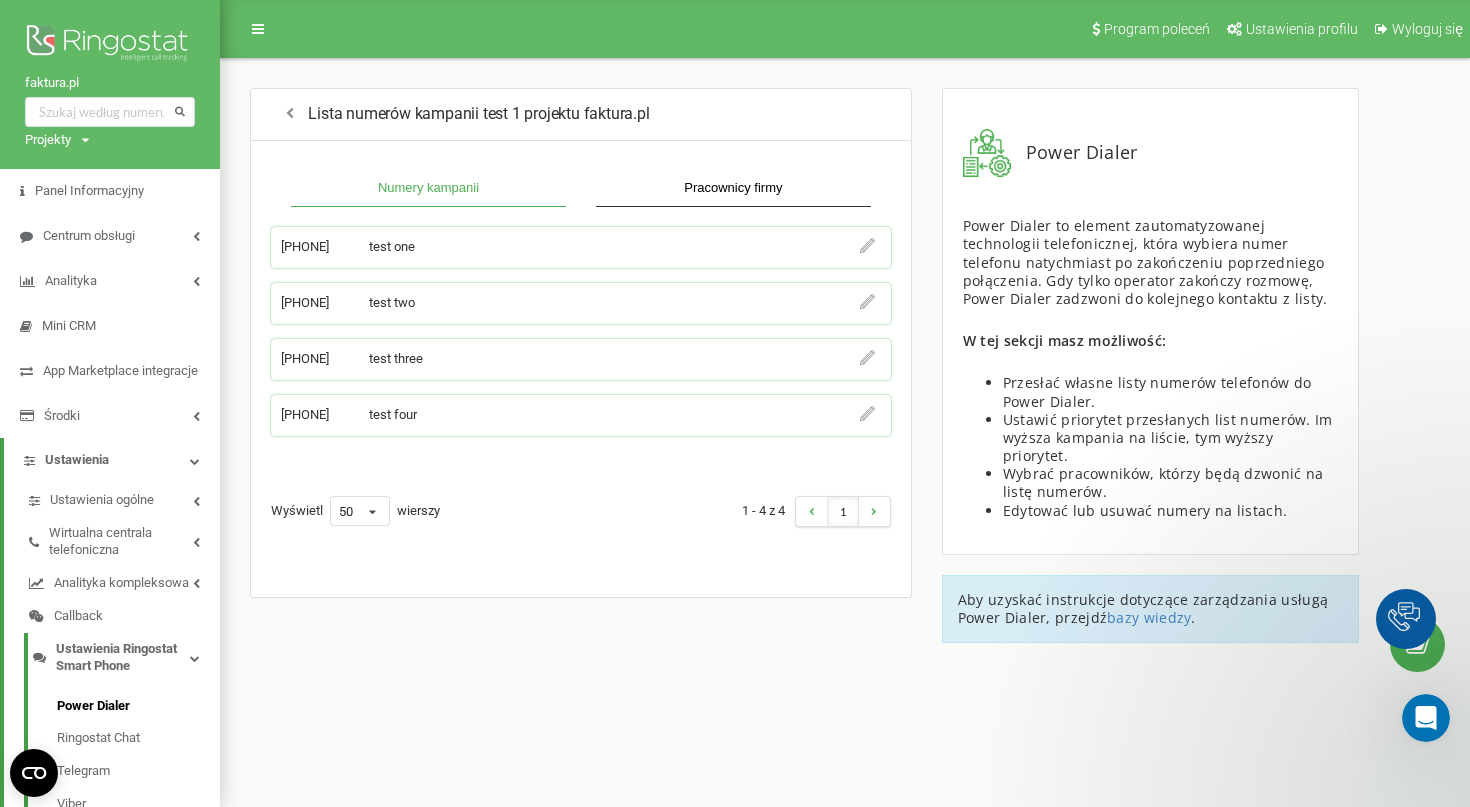 scroll, scrollTop: 0, scrollLeft: 0, axis: both 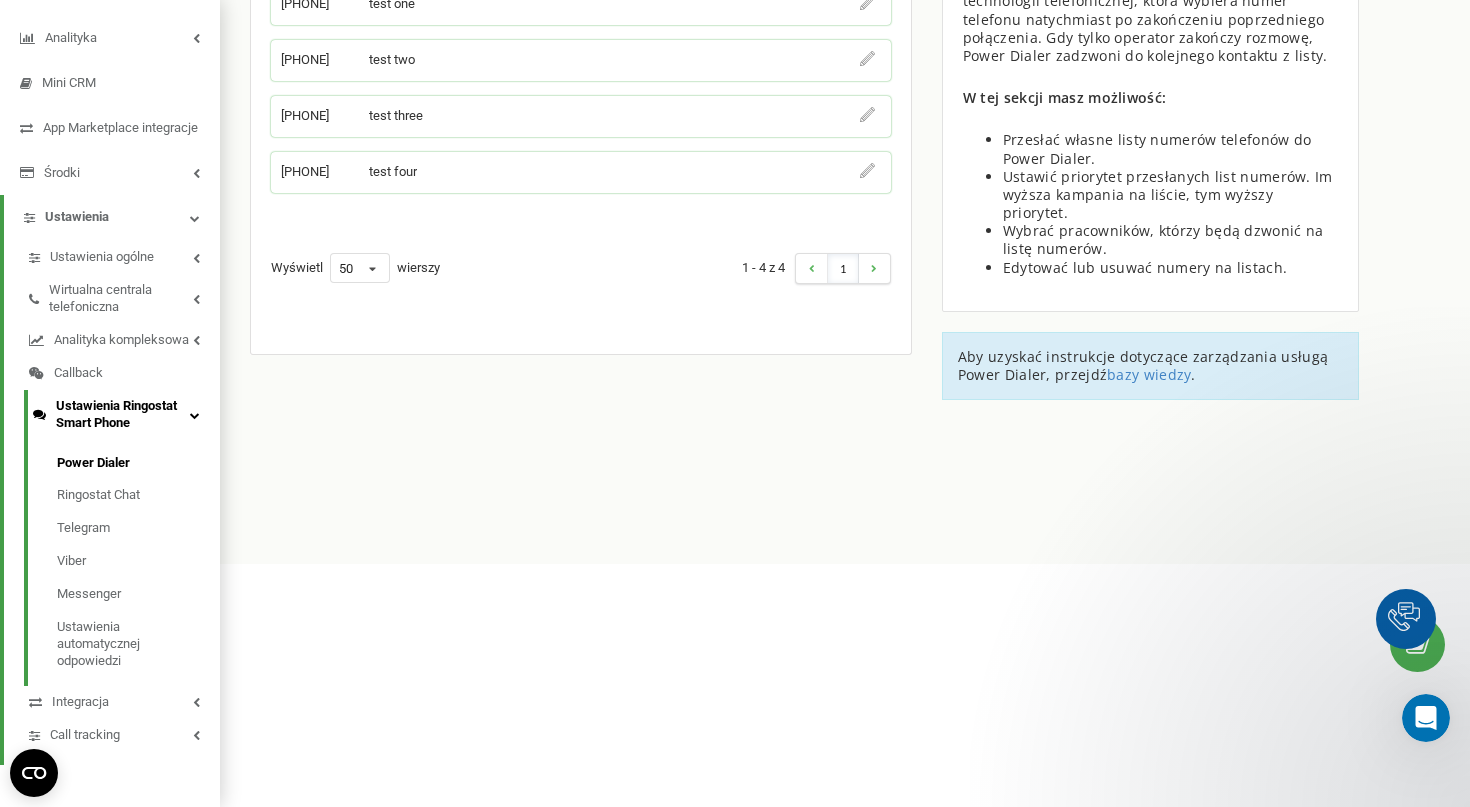 click on "Ustawienia Ringostat Smart Phone" at bounding box center (123, 415) 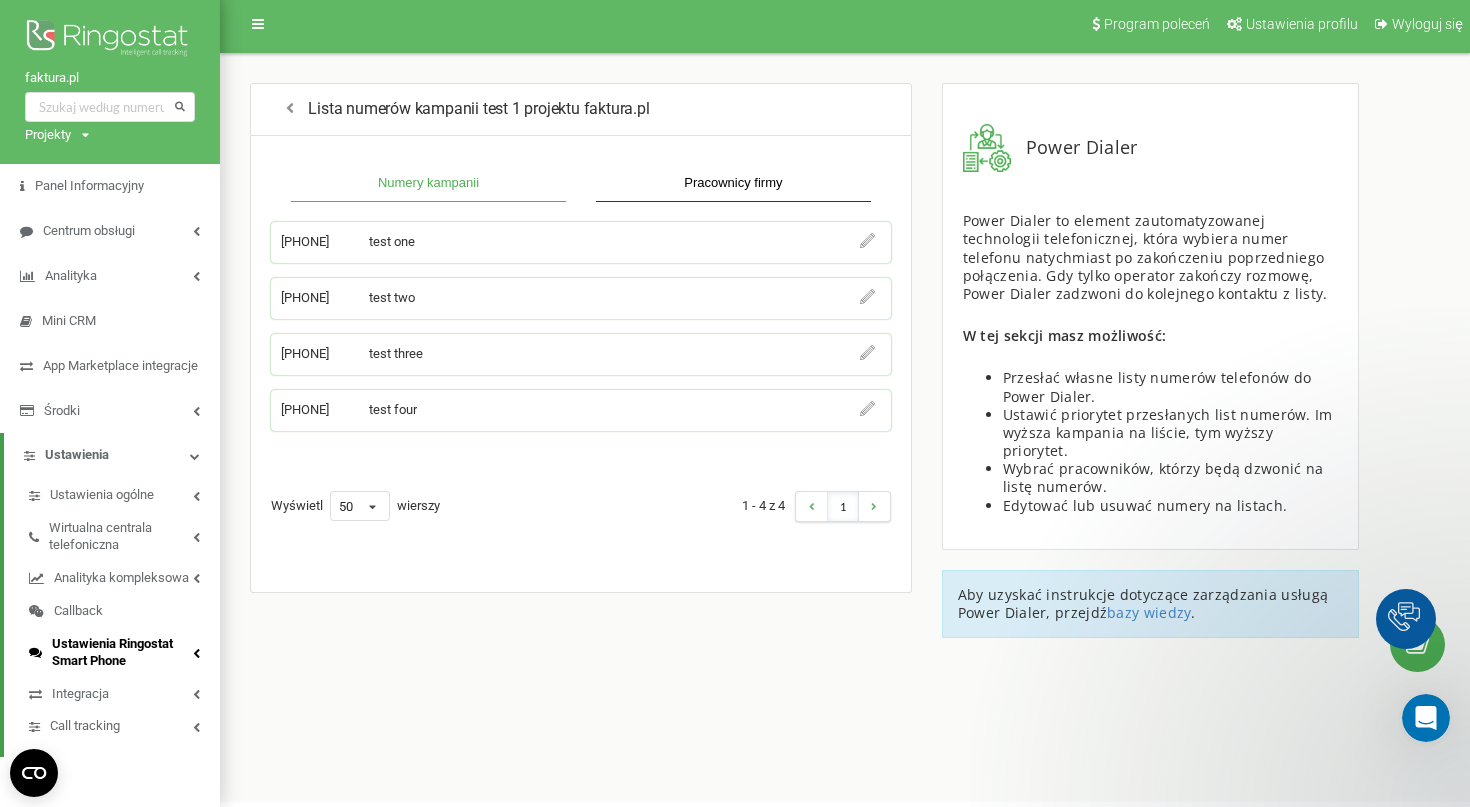 scroll, scrollTop: 4, scrollLeft: 0, axis: vertical 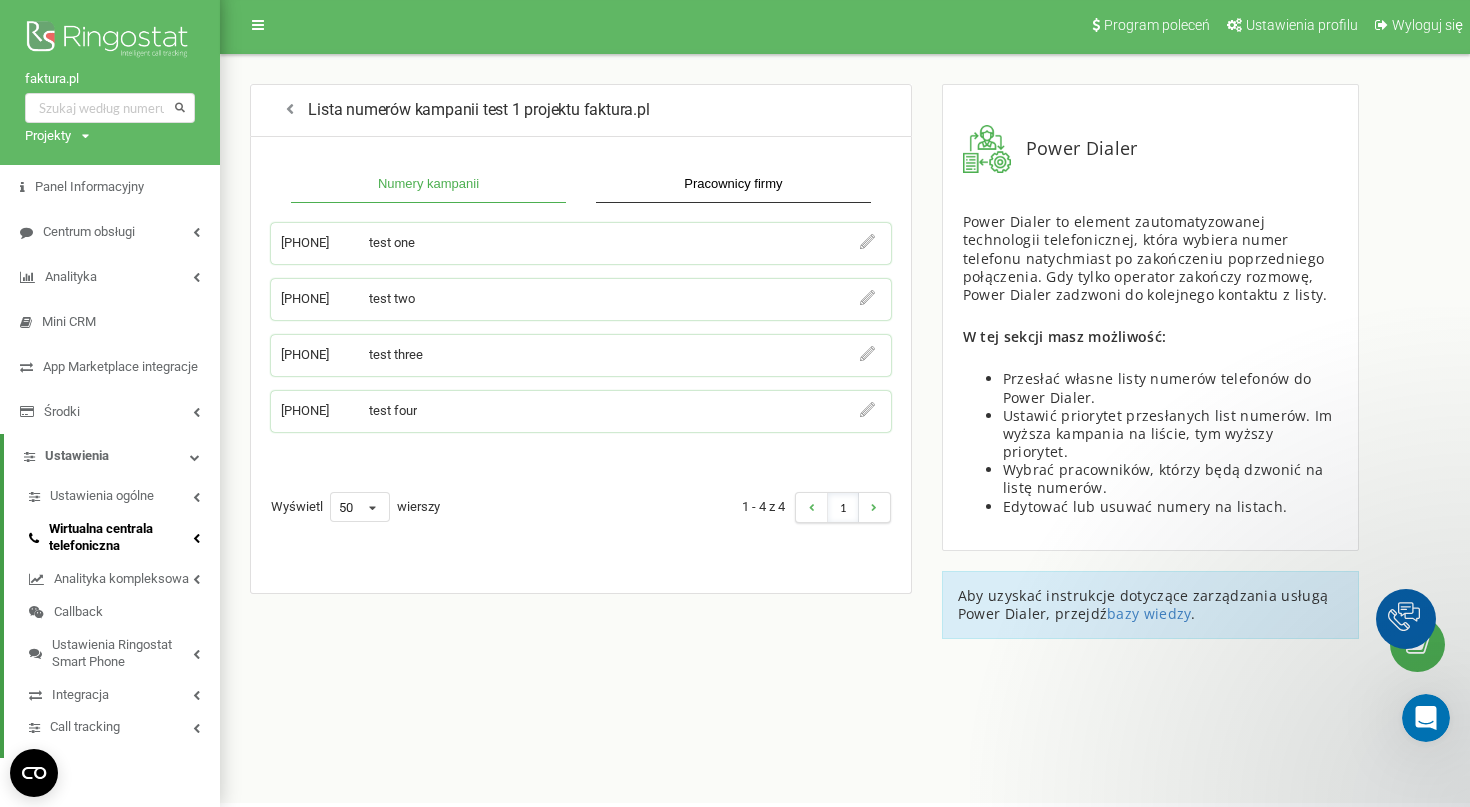 click on "Wirtualna centrala telefoniczna" at bounding box center (121, 538) 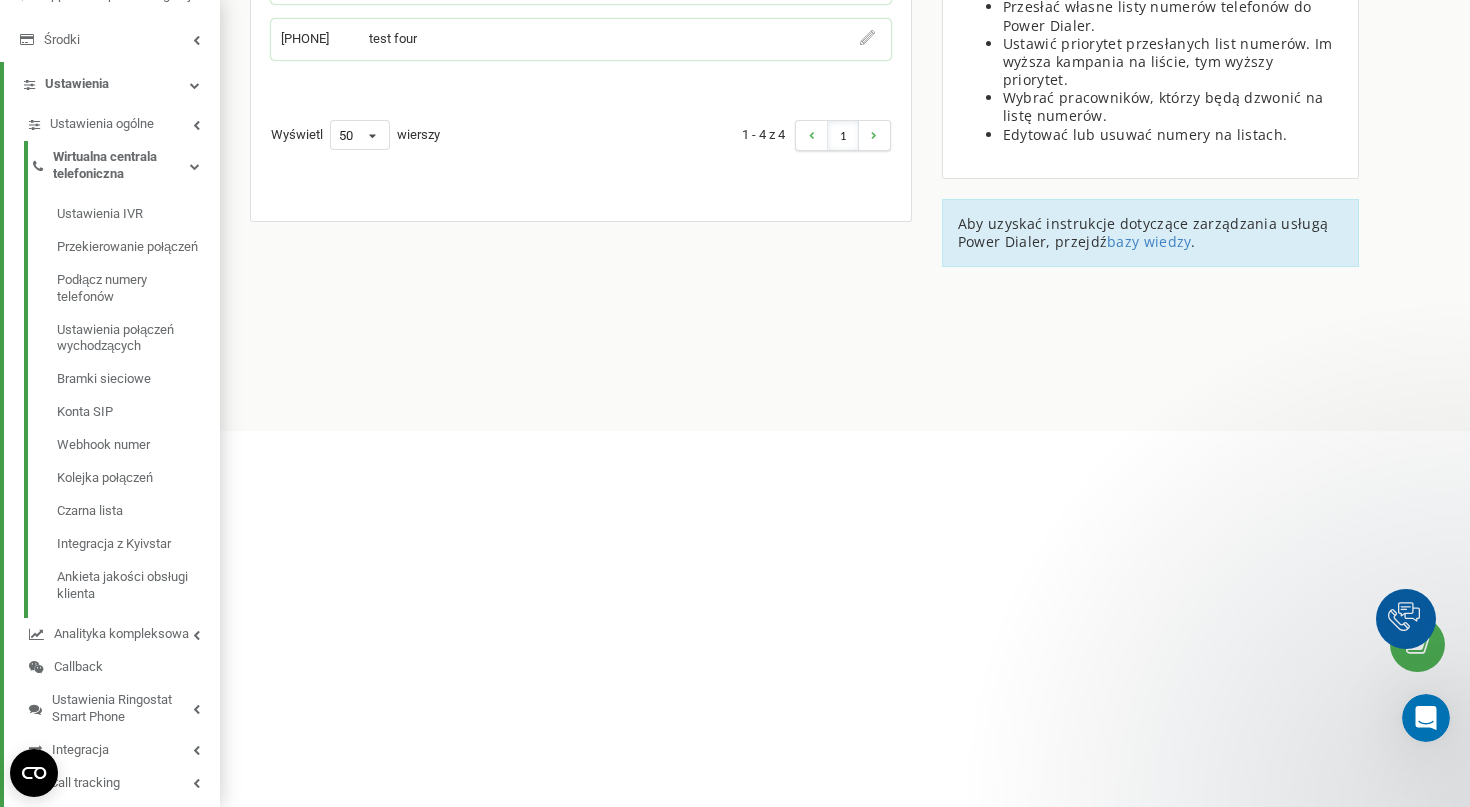 scroll, scrollTop: 378, scrollLeft: 0, axis: vertical 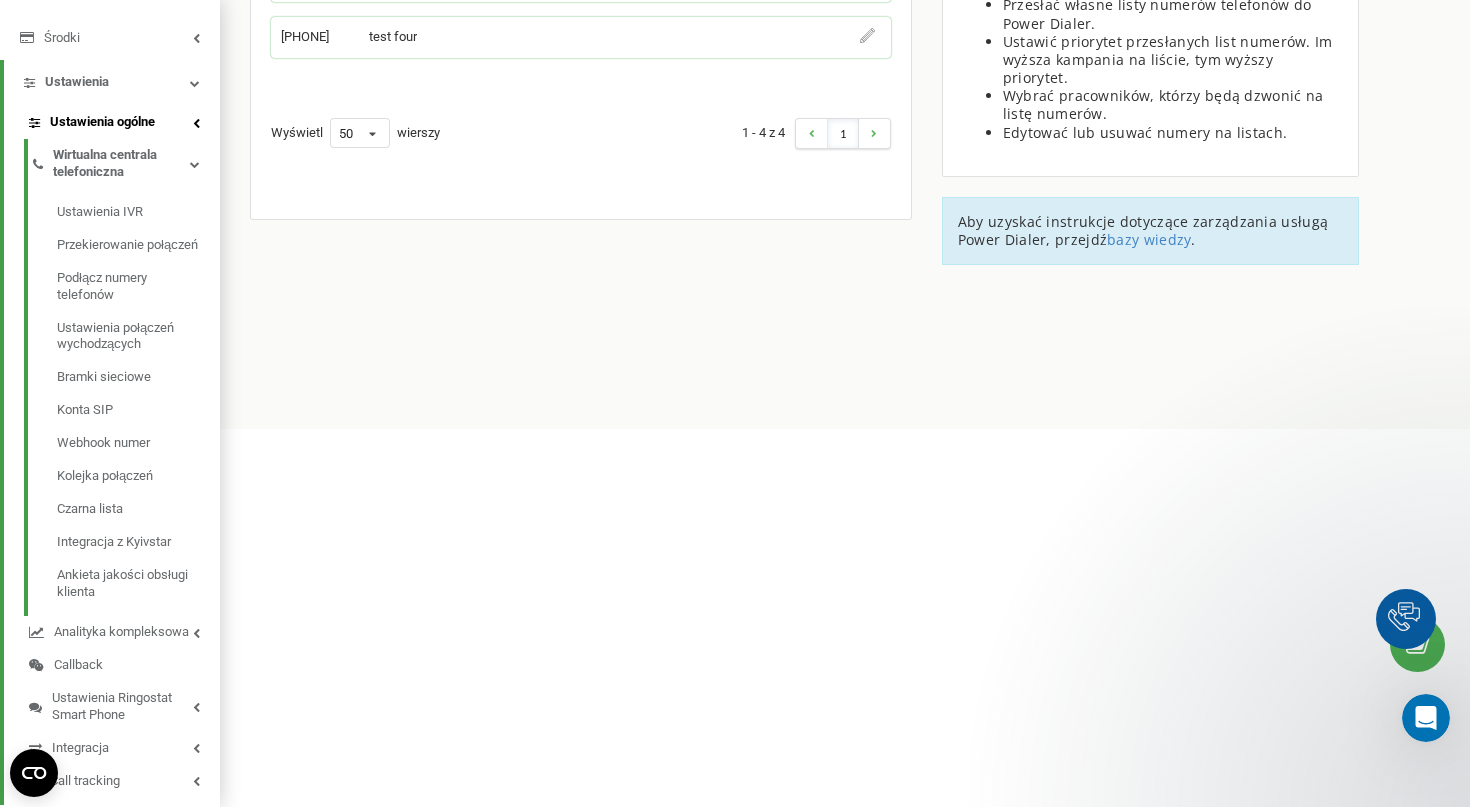 click on "Ustawienia ogólne" at bounding box center [102, 122] 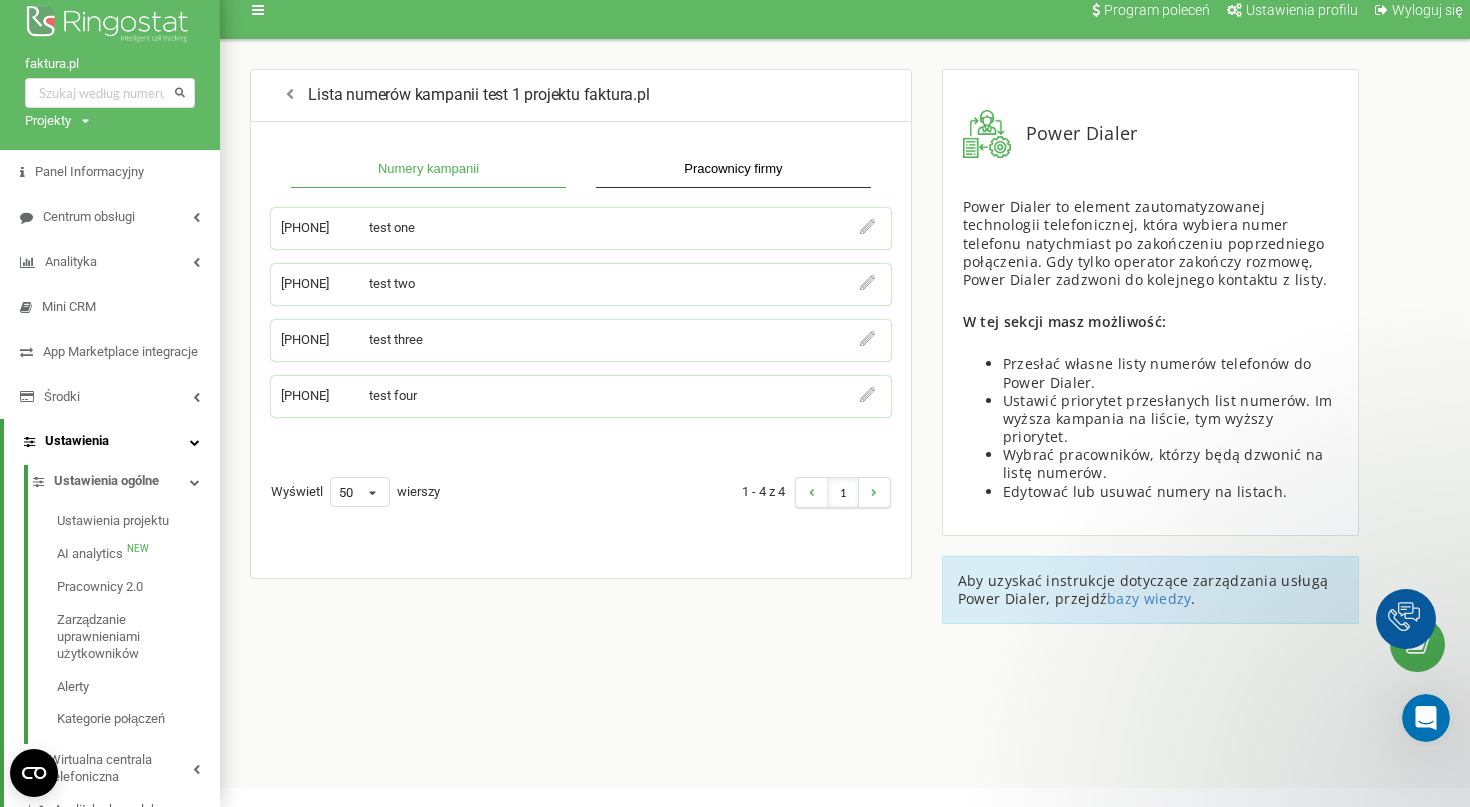 click on "Ustawienia" at bounding box center [77, 441] 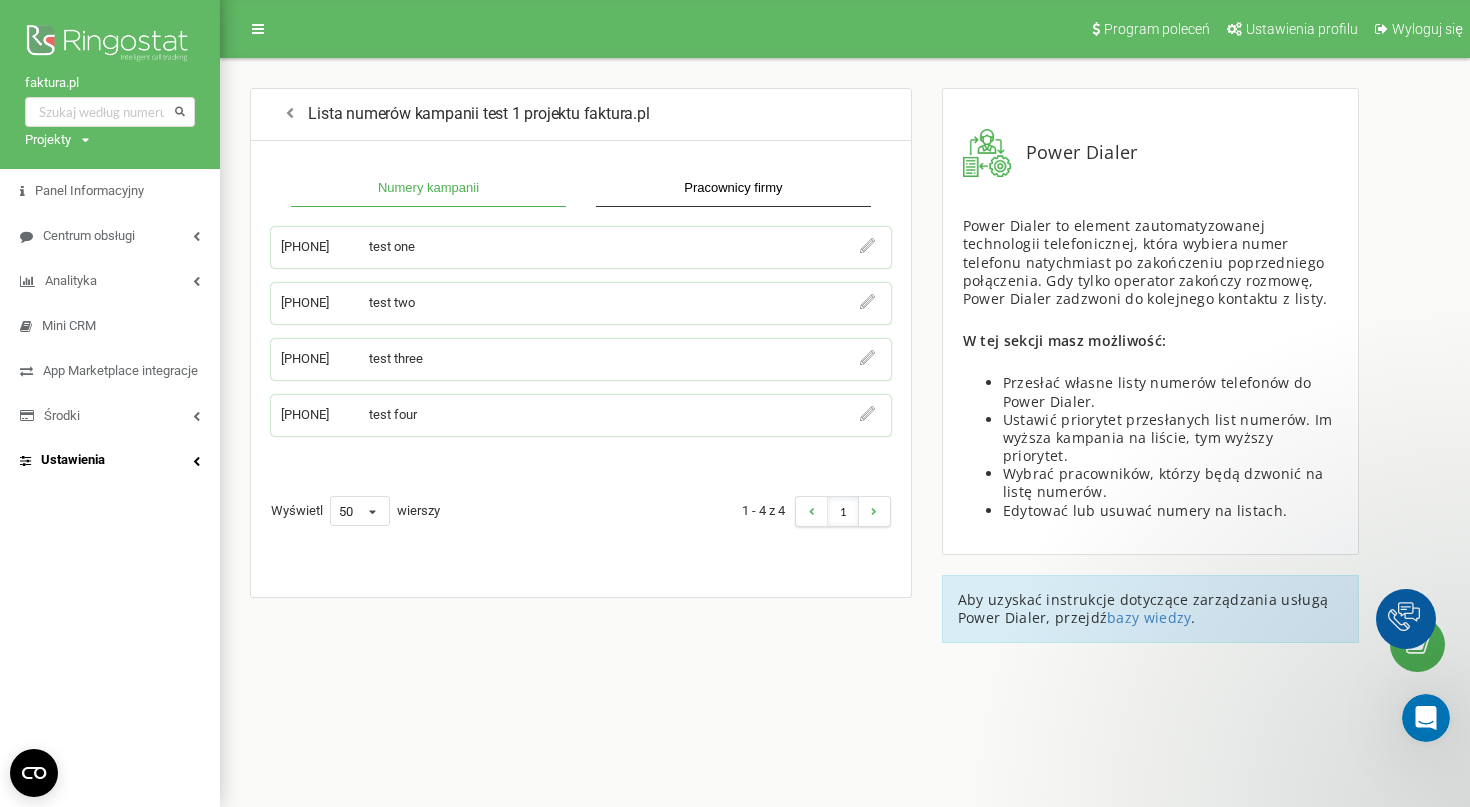 scroll, scrollTop: 0, scrollLeft: 0, axis: both 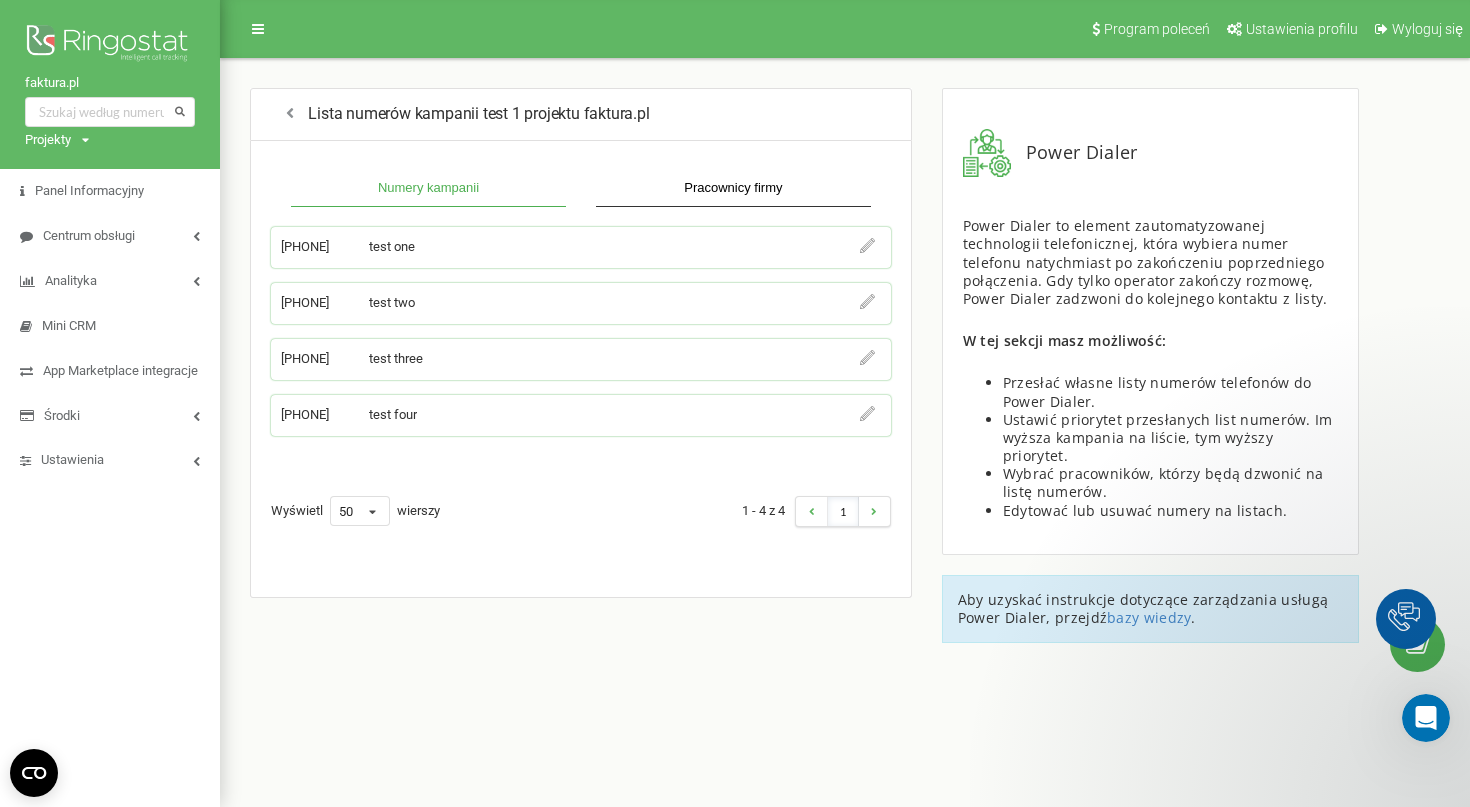 click on "Ustawienia" at bounding box center (110, 460) 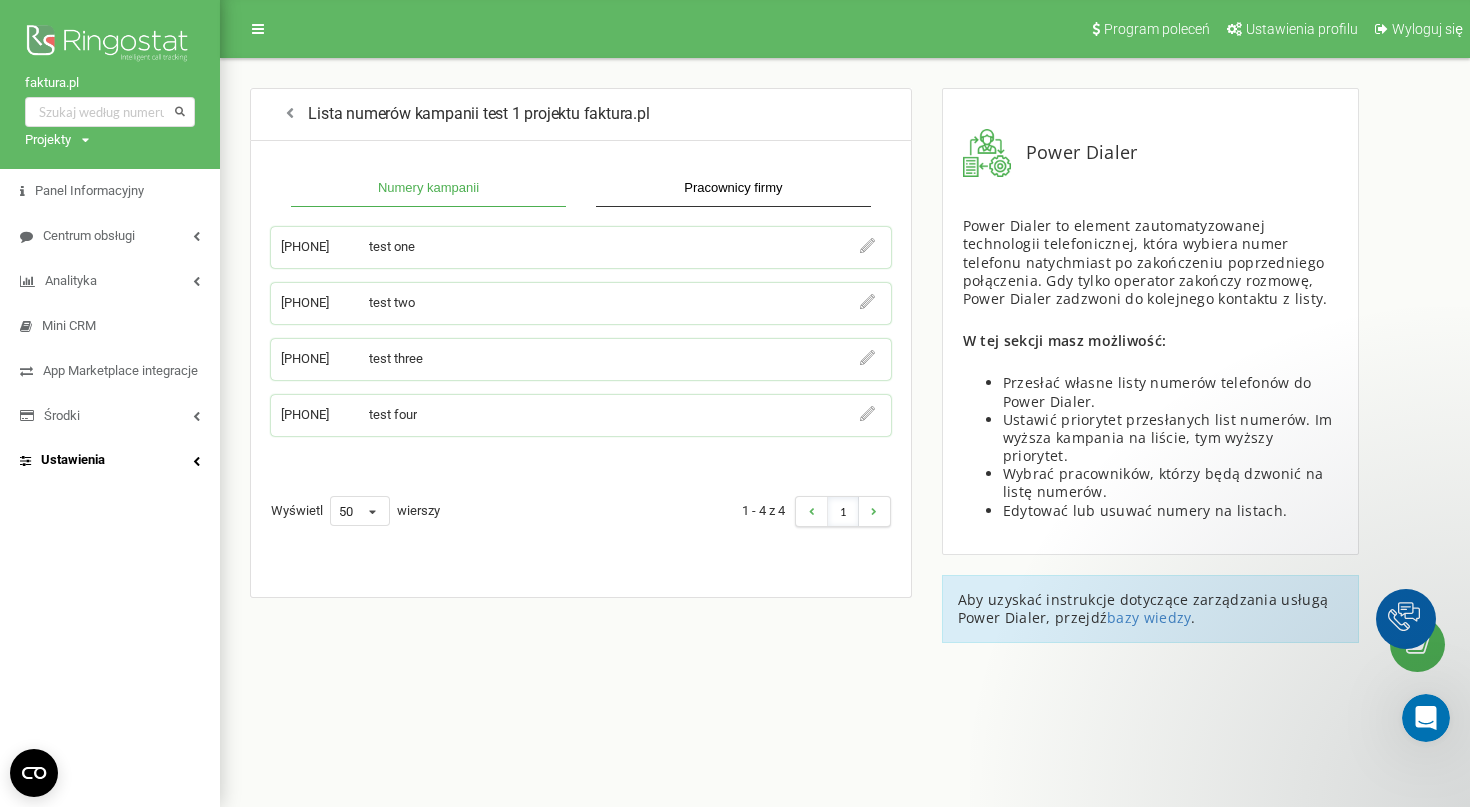 click on "Ustawienia" at bounding box center [73, 460] 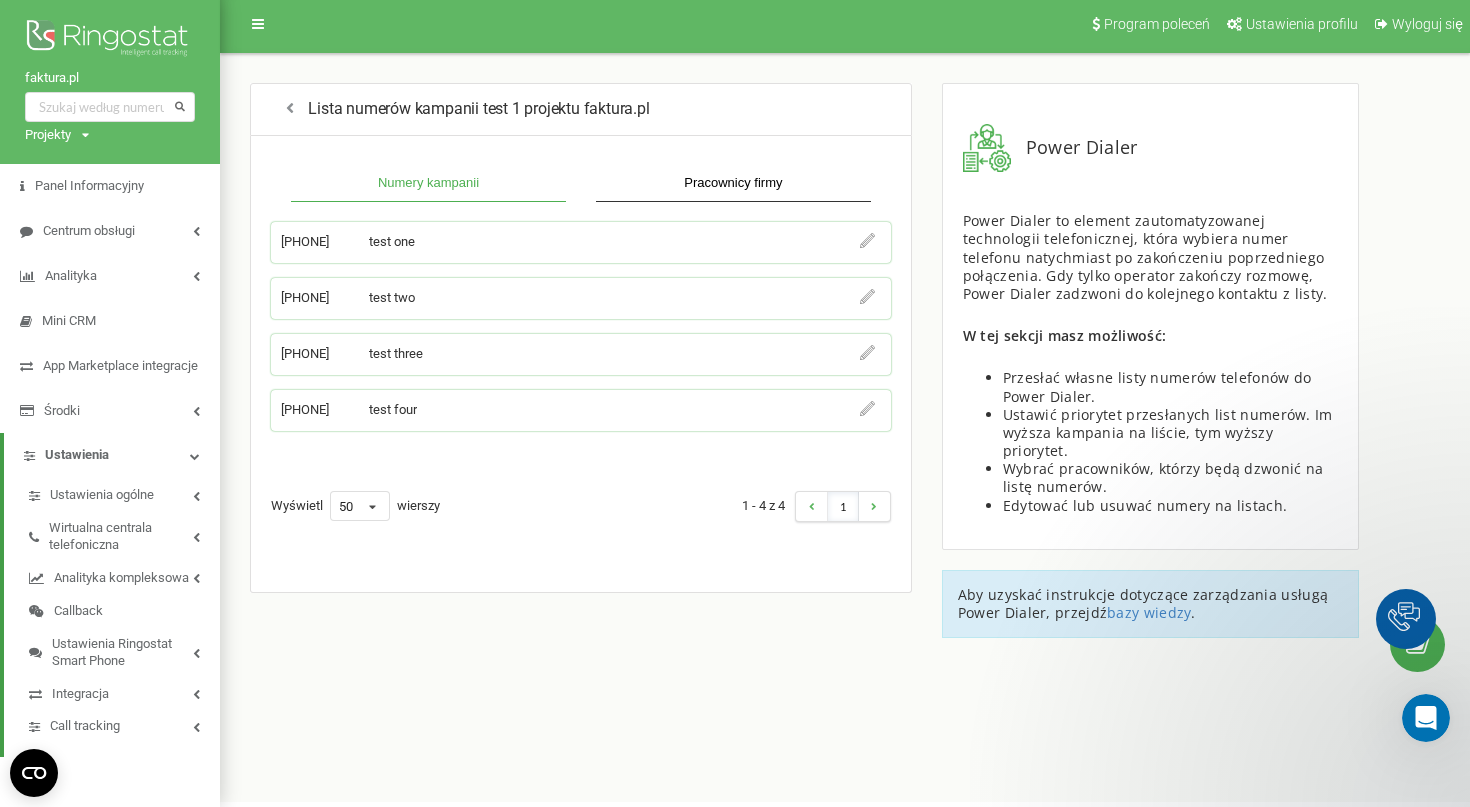 scroll, scrollTop: 4, scrollLeft: 0, axis: vertical 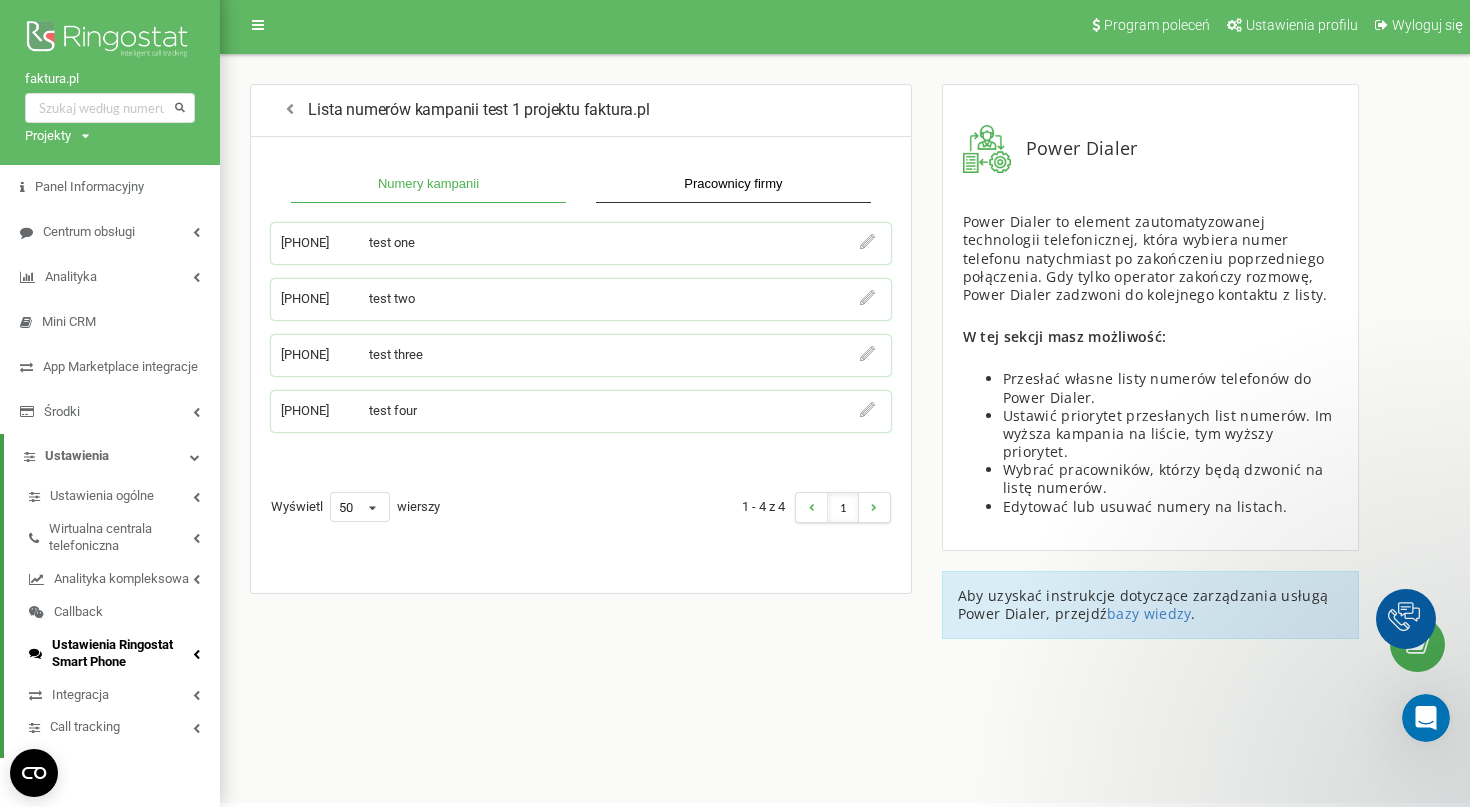 click on "Ustawienia Ringostat Smart Phone" at bounding box center [122, 654] 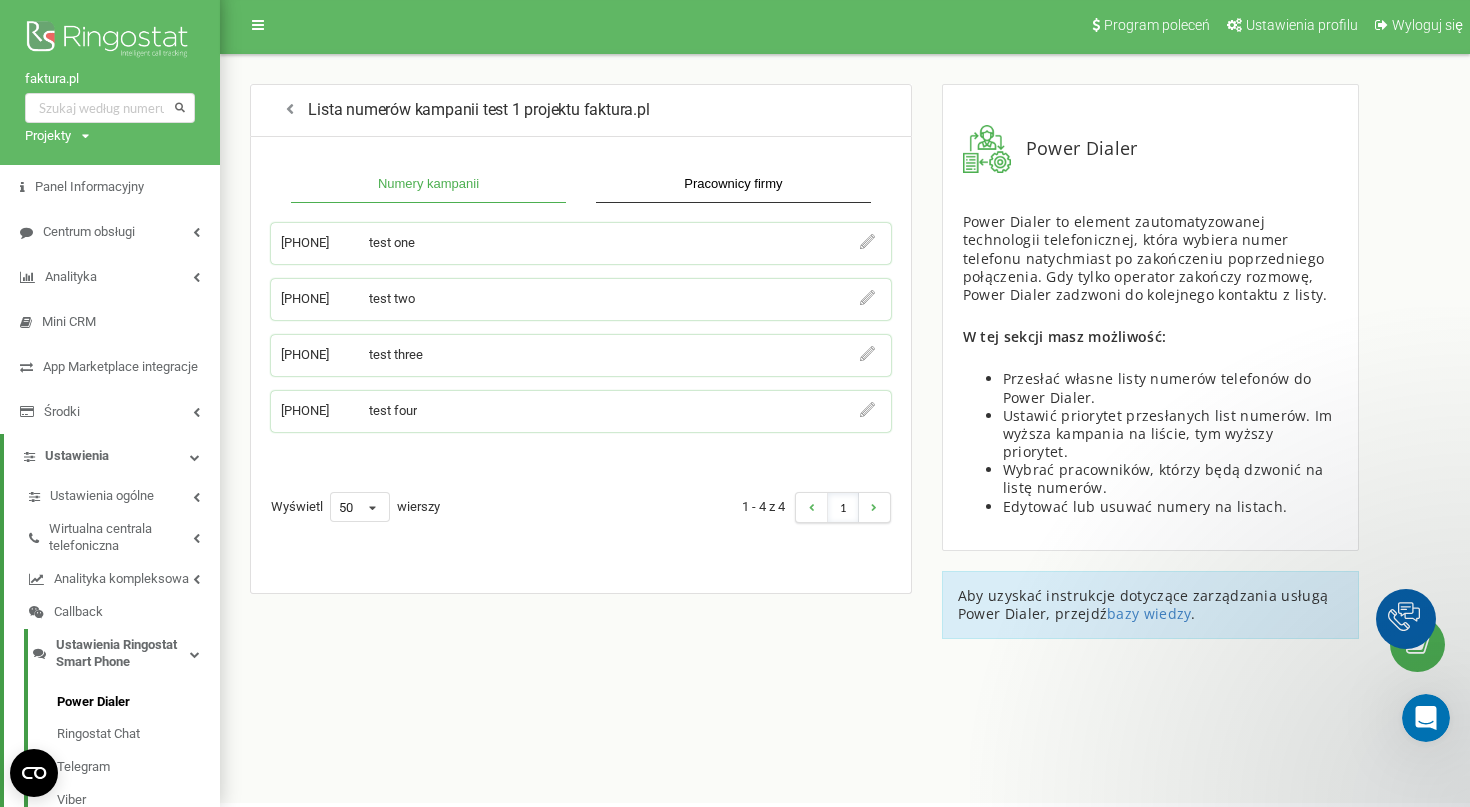 click on "Power Dialer" at bounding box center [93, 702] 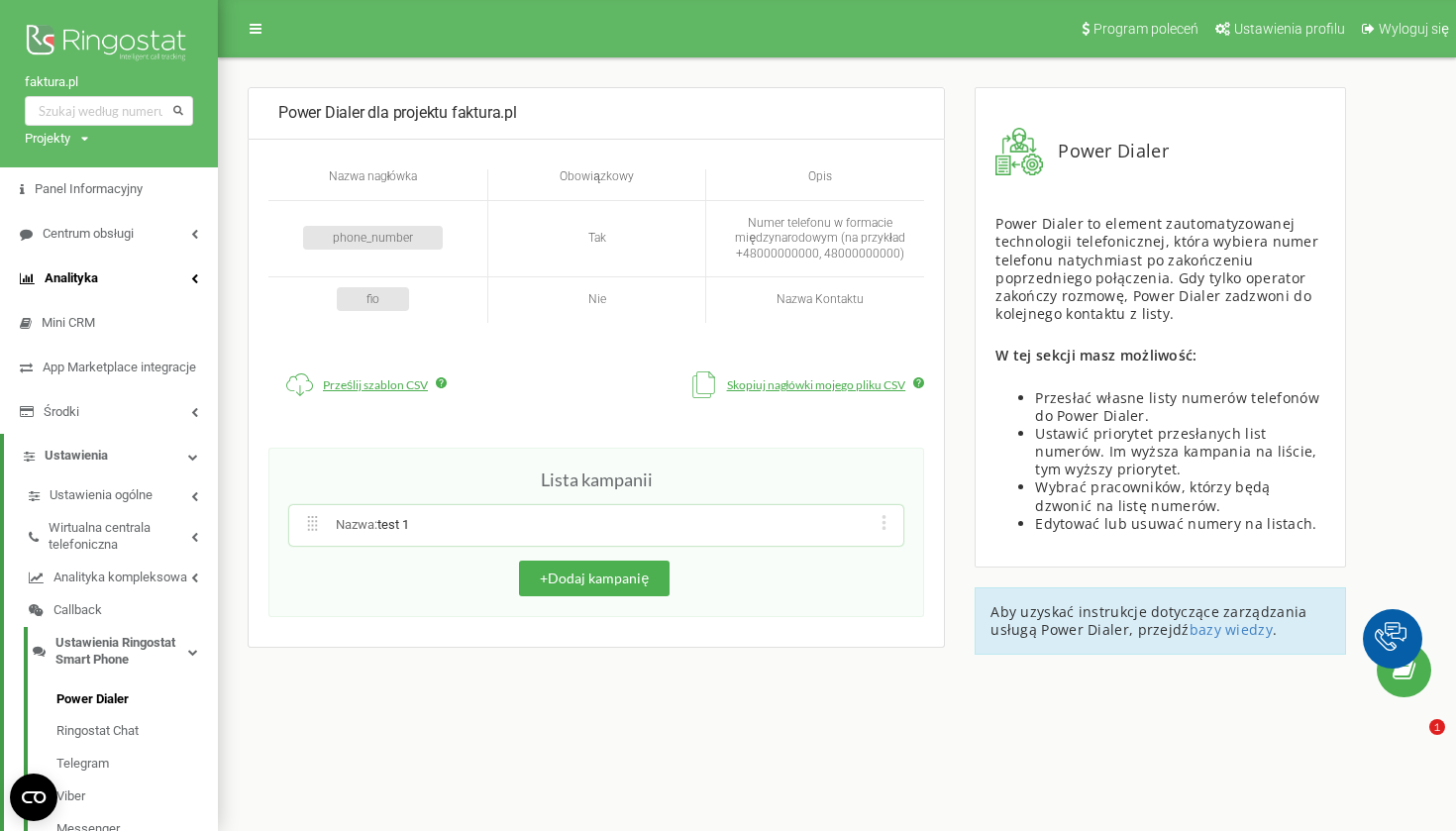 scroll, scrollTop: 0, scrollLeft: 0, axis: both 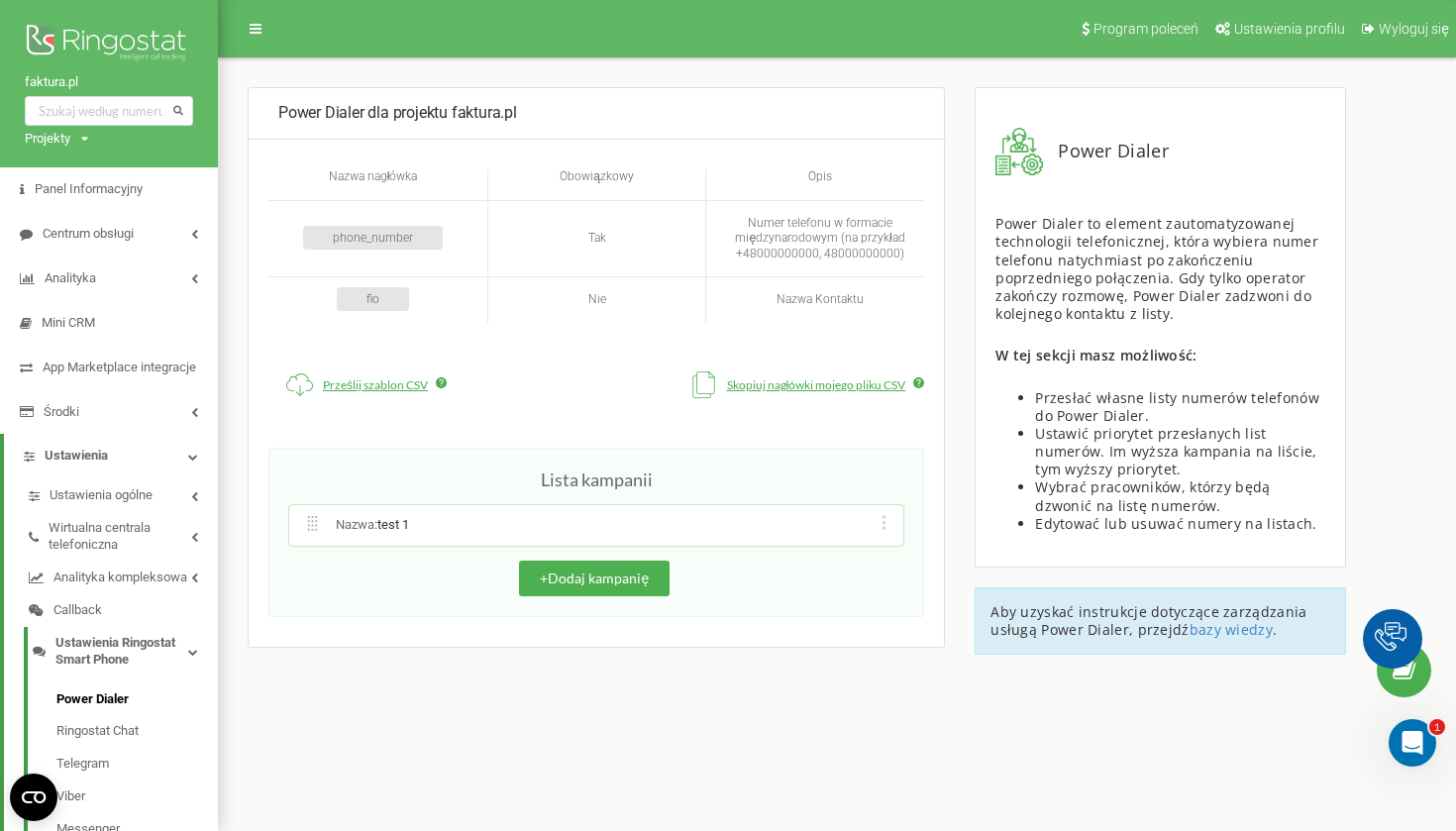 click on "test 1" at bounding box center (393, 524) 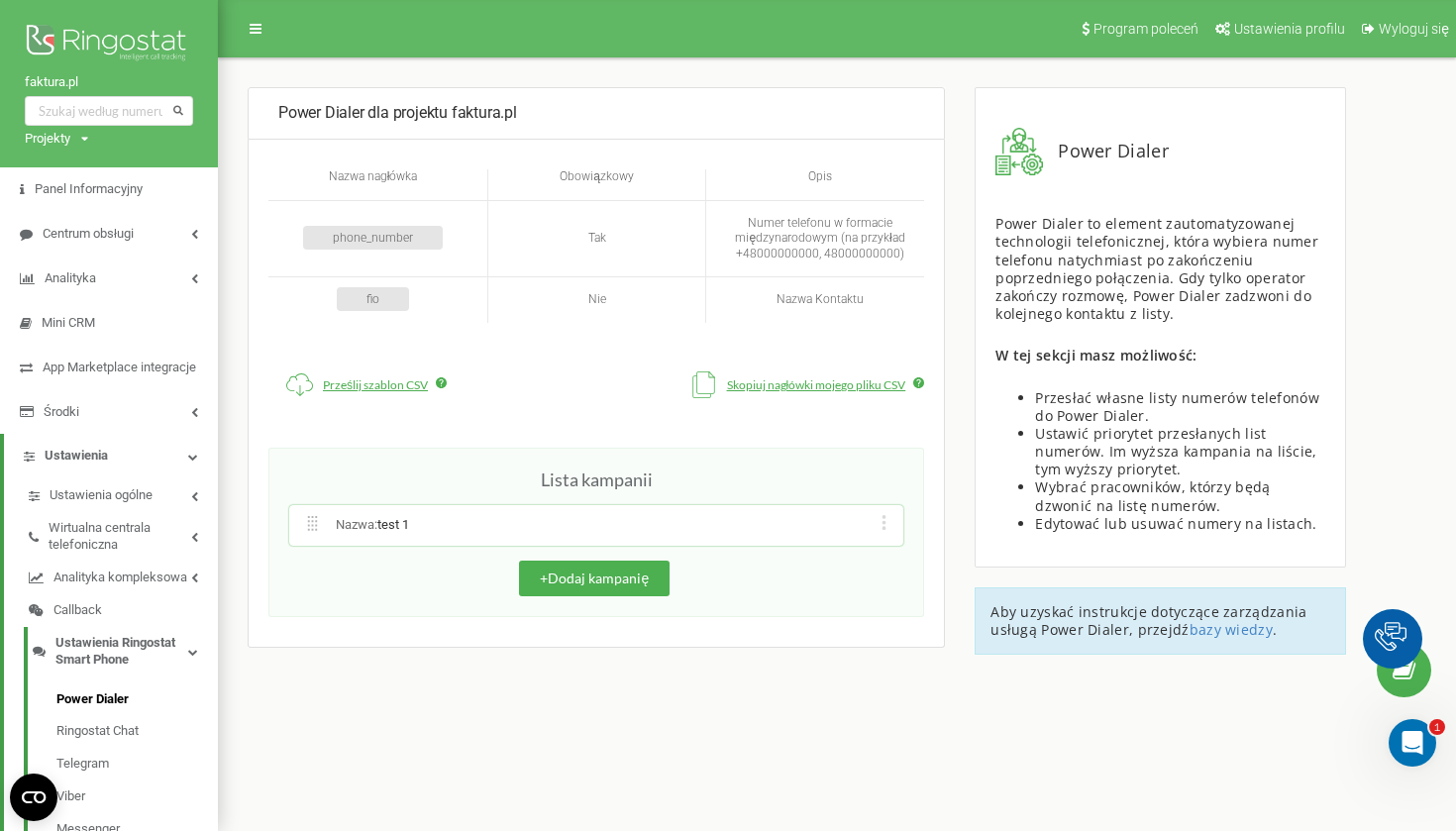 click on "Edytuj nazwę kampanii Edytuj listę numerów kampanii Edytuj listę pracowników kampanii Usuń kampanię z numerami" at bounding box center (884, 525) 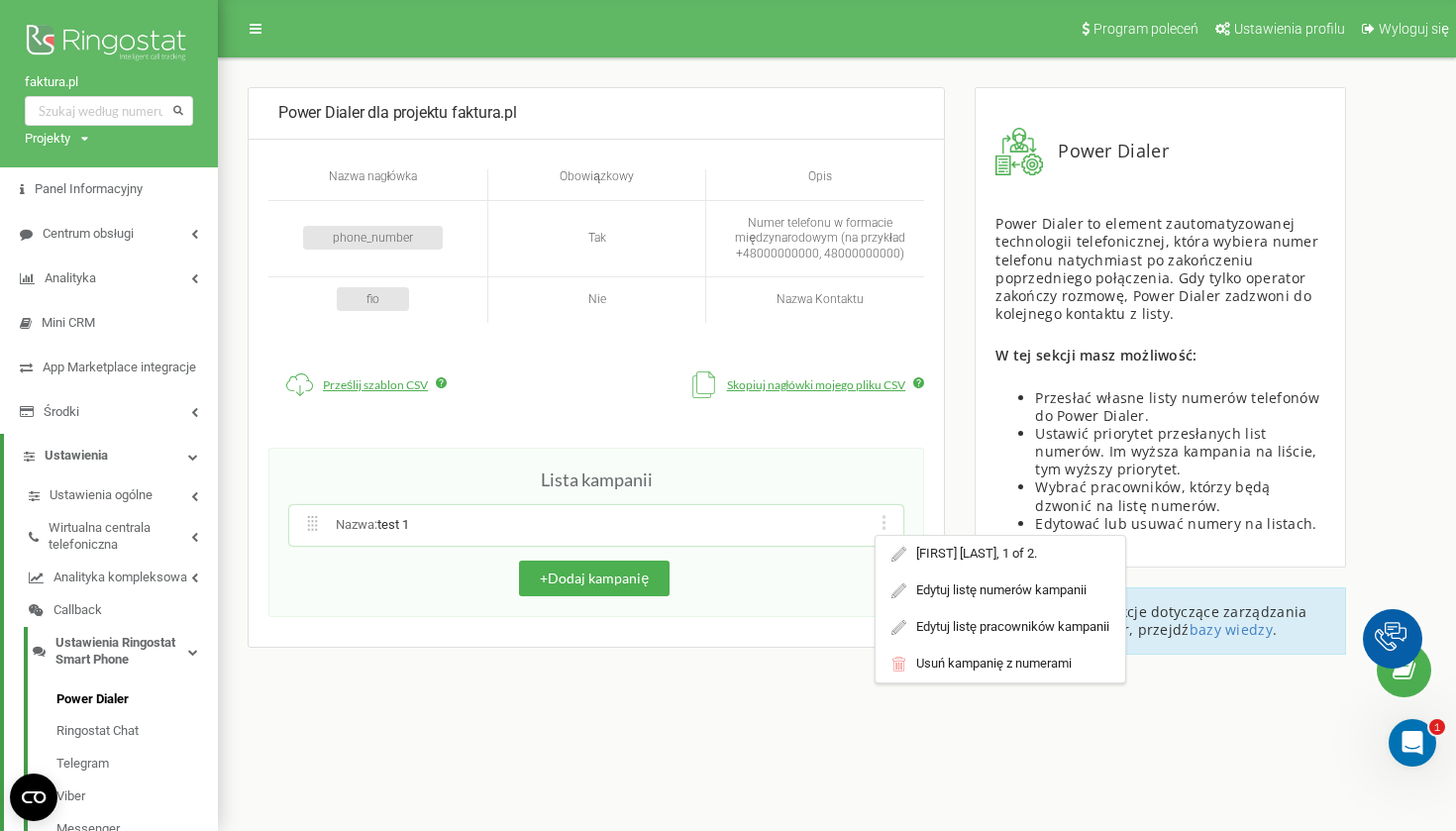 click on "Lista kampanii Nazwa :  test 1 Edytuj nazwę kampanii Edytuj listę numerów kampanii Edytuj listę pracowników kampanii Usuń kampanię z numerami +  Dodaj kampanię" at bounding box center (596, 532) 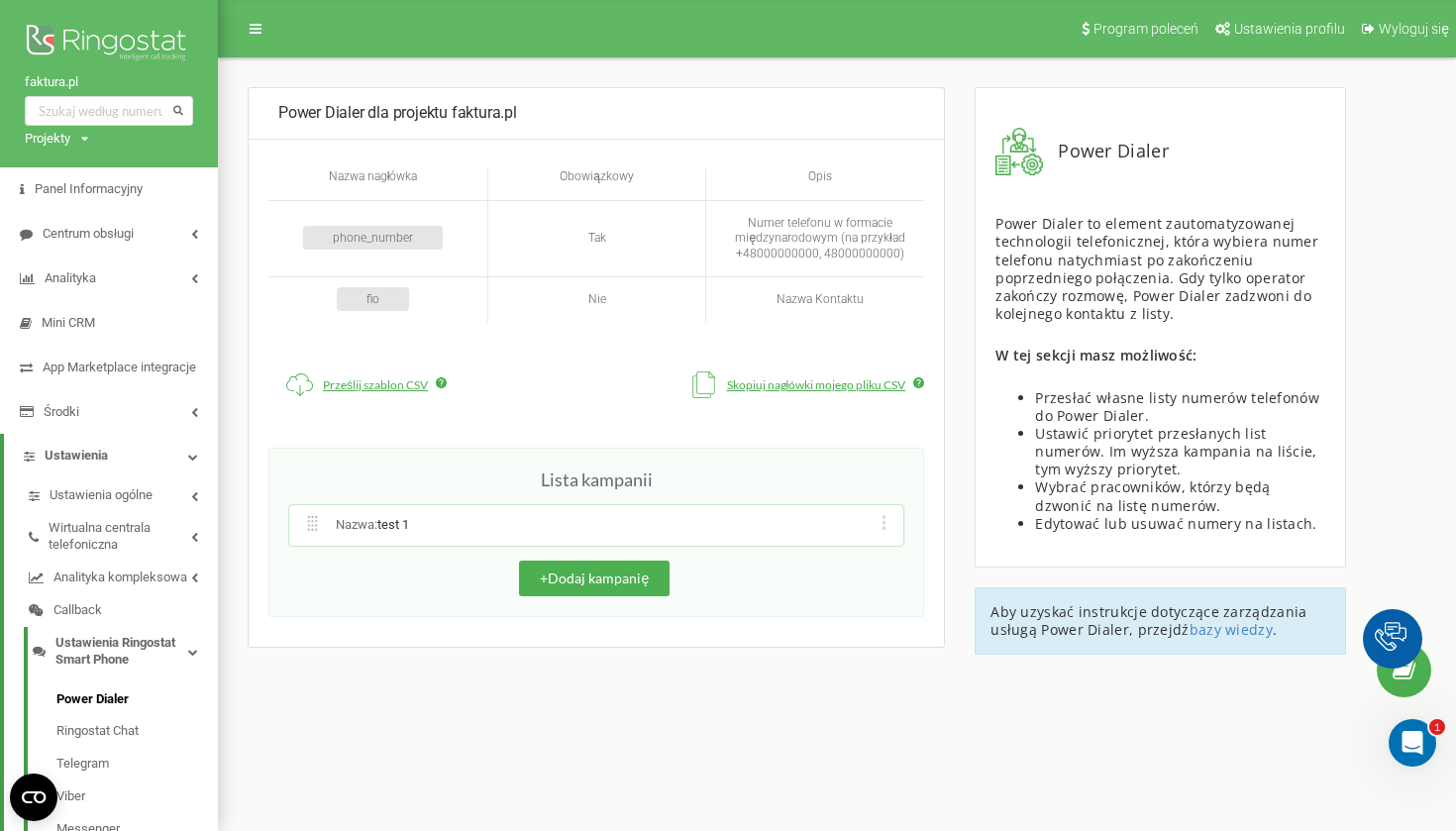click on "Edytuj nazwę kampanii Edytuj listę numerów kampanii Edytuj listę pracowników kampanii Usuń kampanię z numerami" at bounding box center [884, 525] 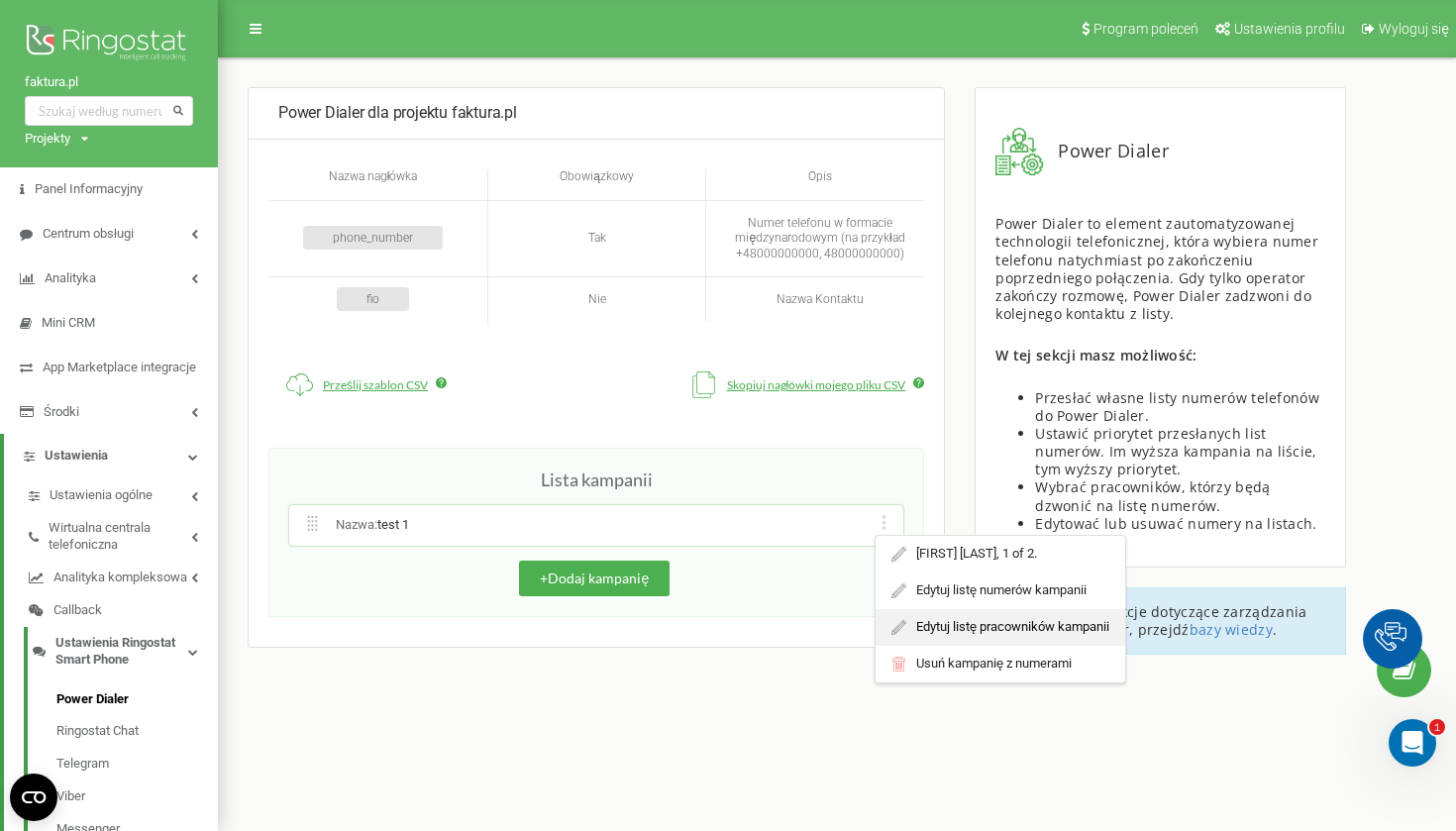 click on "Edytuj listę pracowników kampanii" at bounding box center [1000, 627] 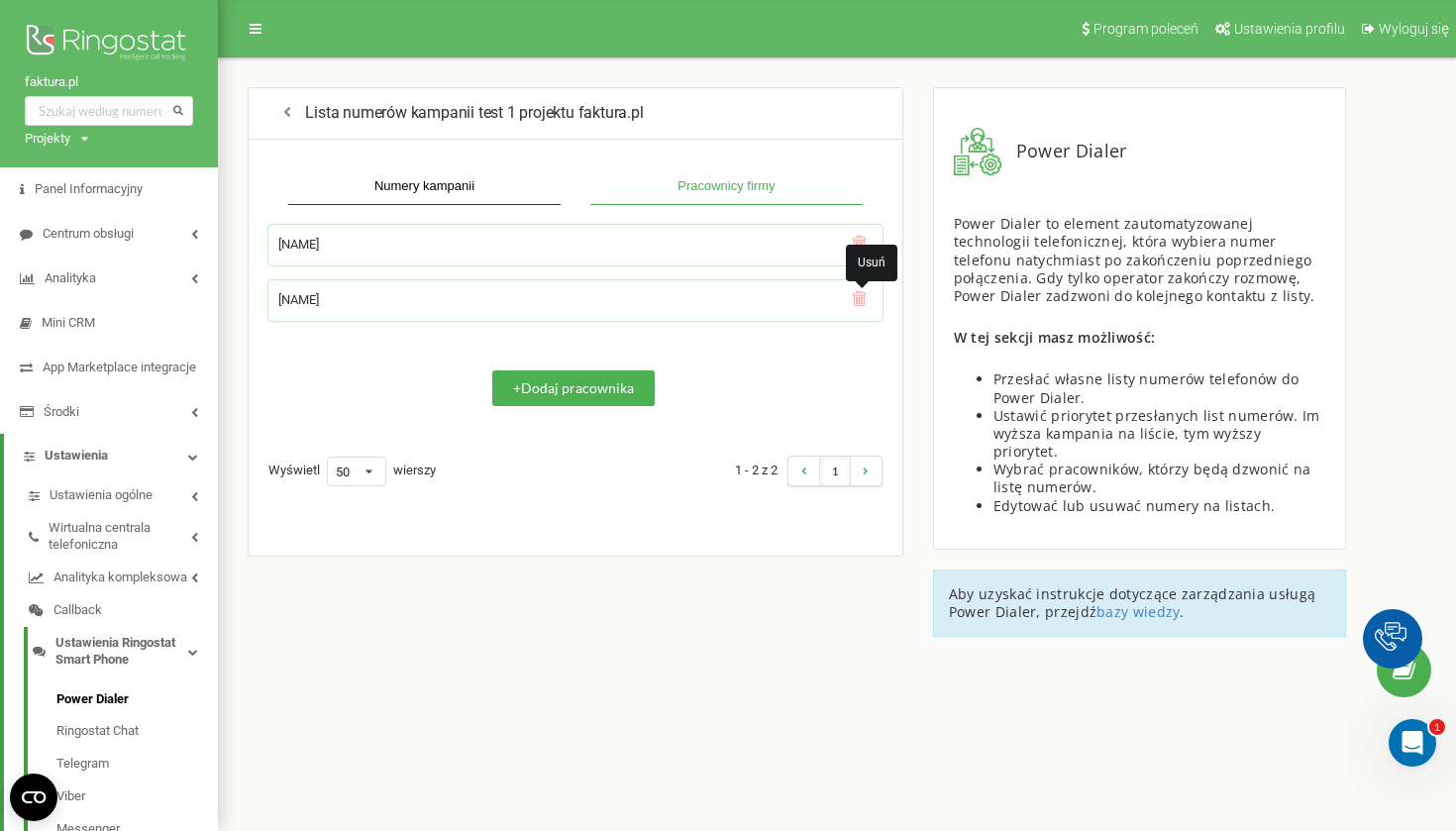 click 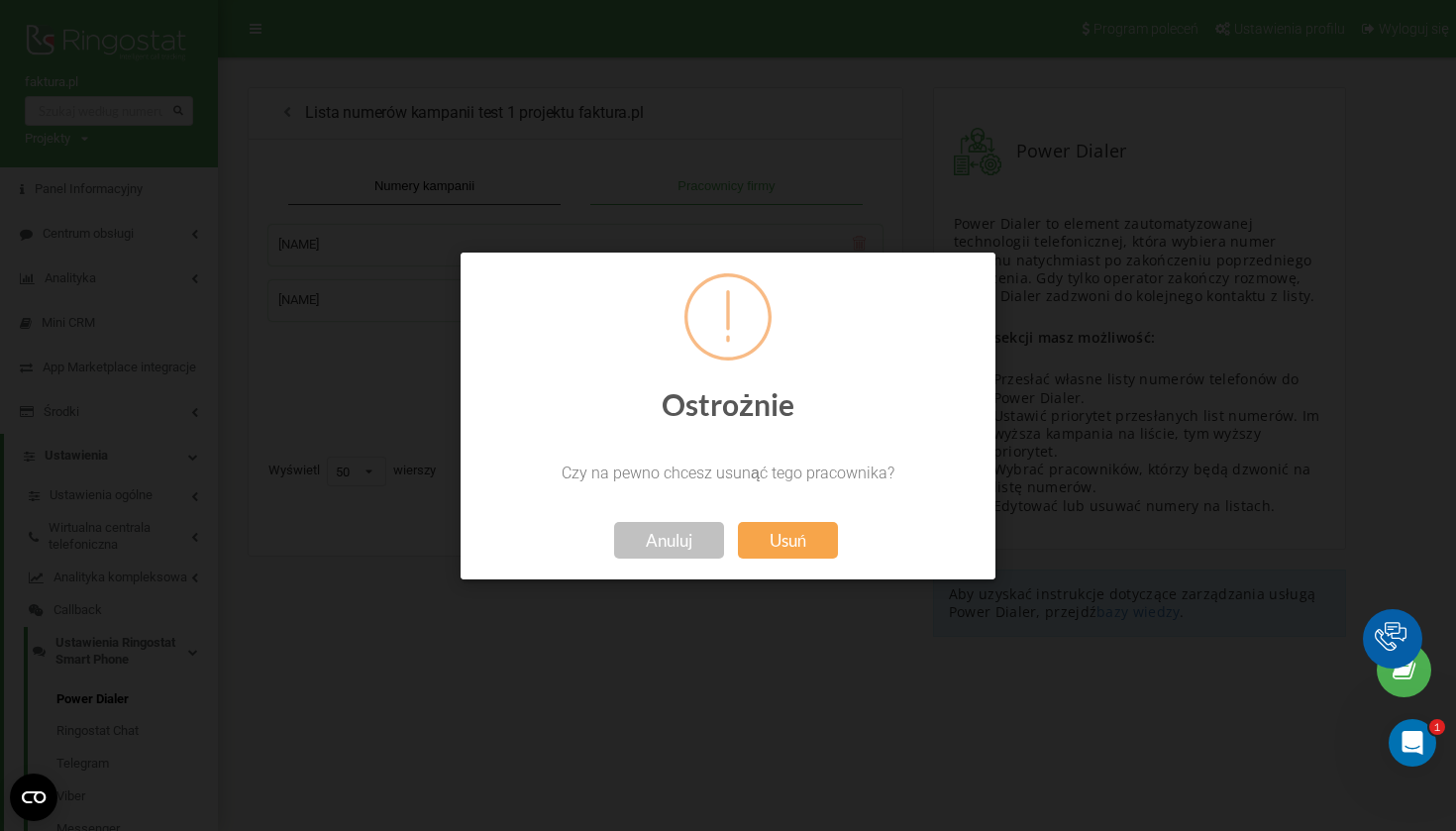 click on "Anuluj" at bounding box center [669, 539] 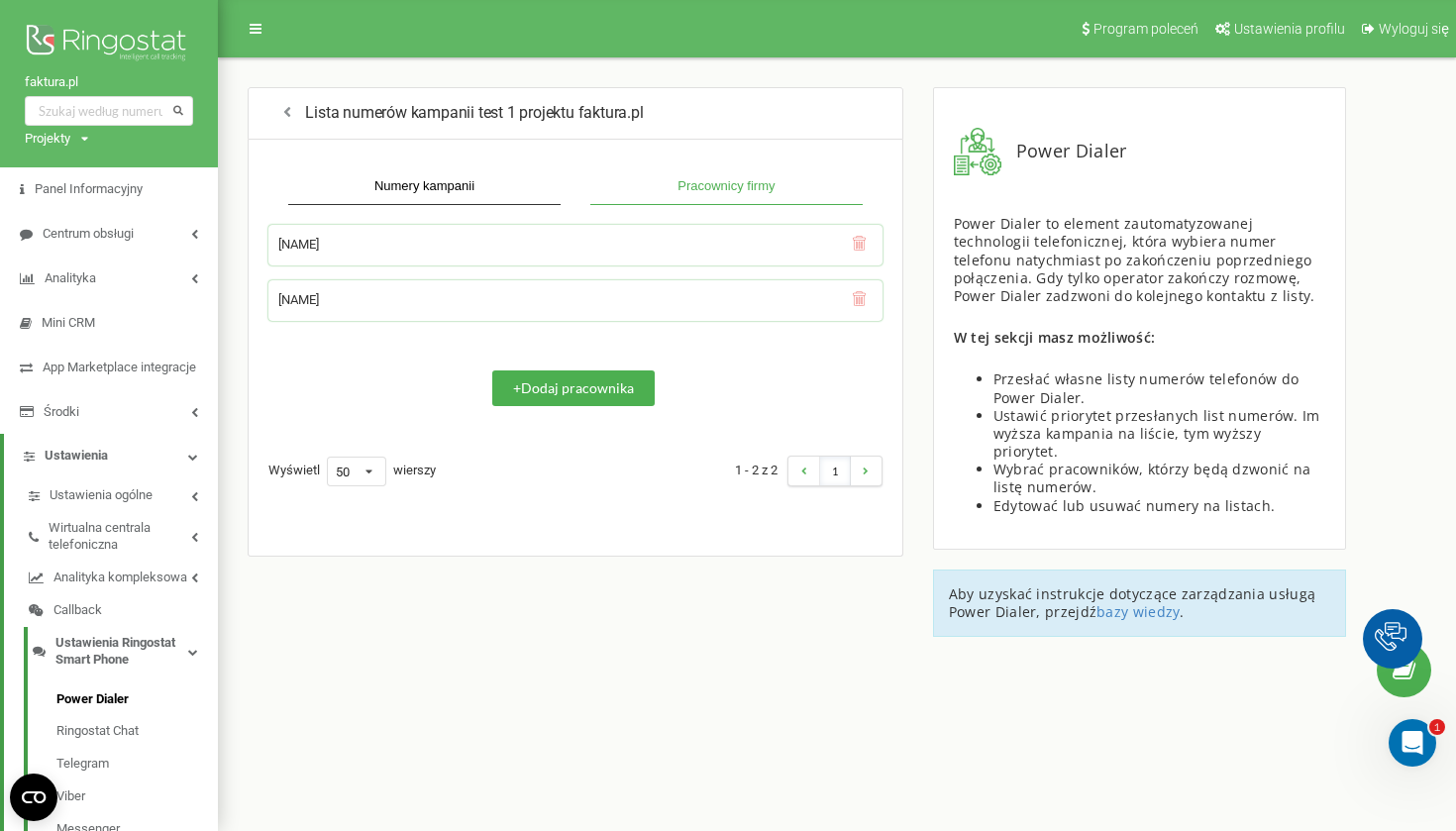 click on "[FIRST] [LAST]" at bounding box center [575, 245] 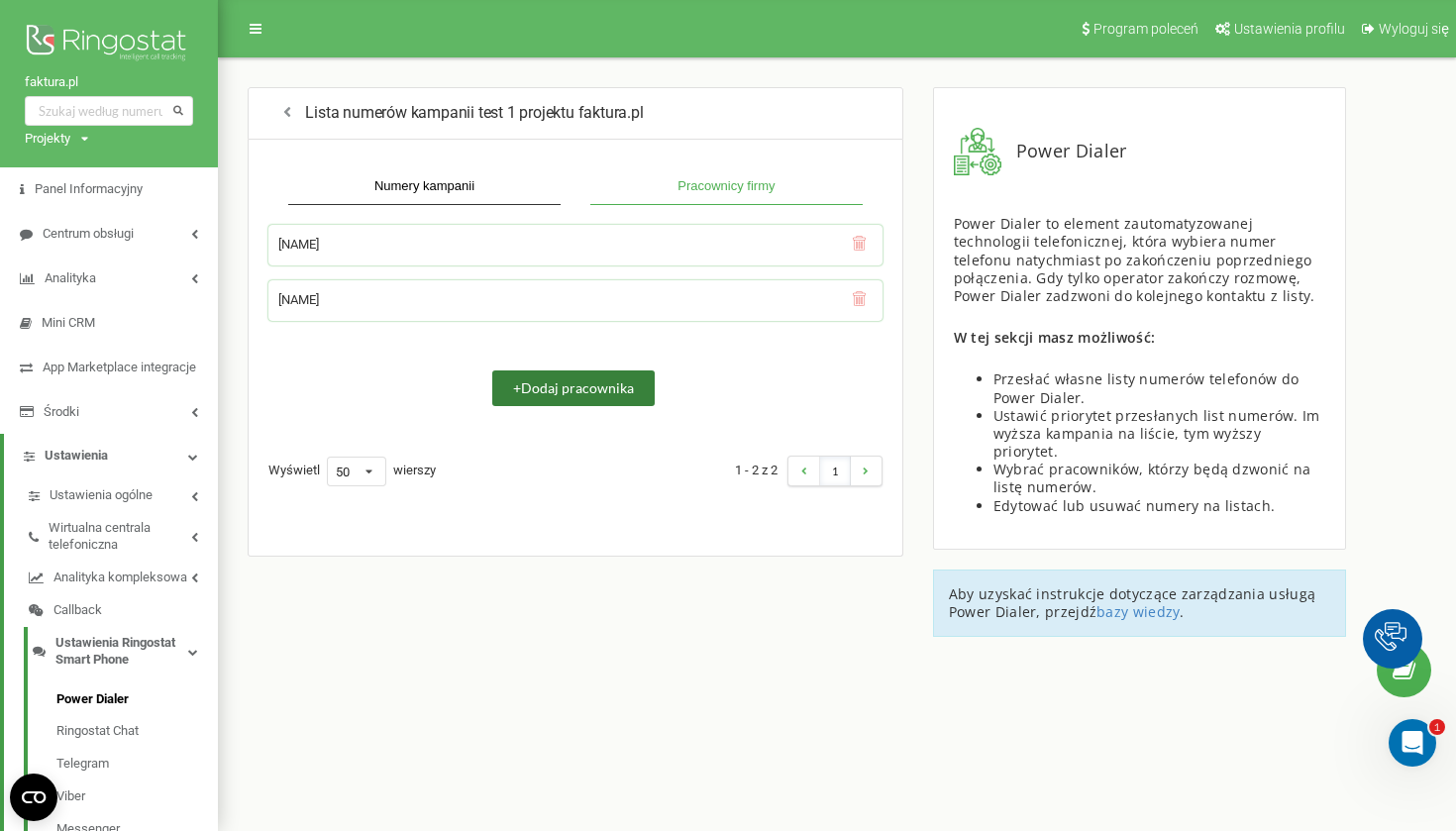 click on "+  Dodaj pracownika" at bounding box center (573, 388) 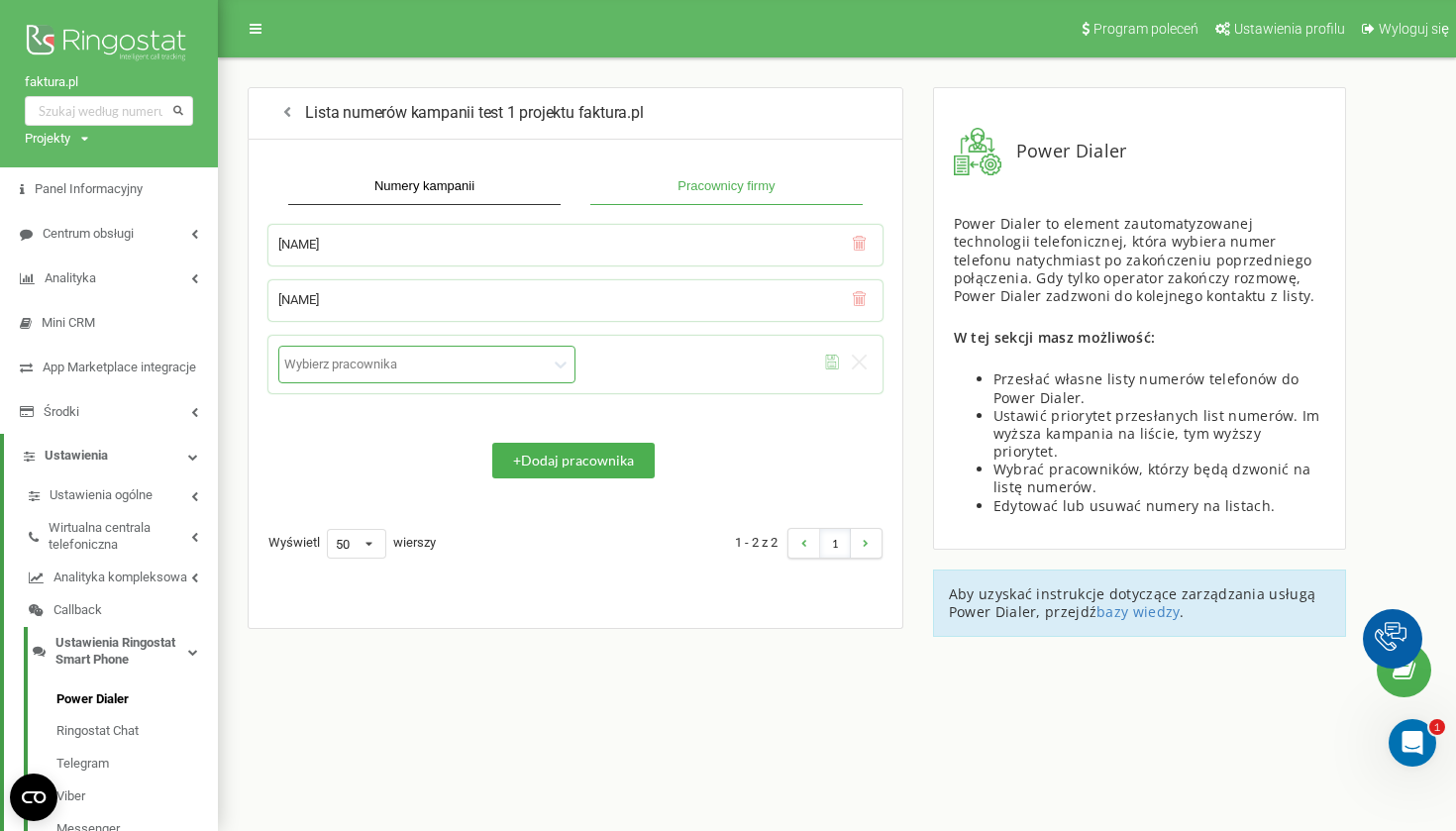 click at bounding box center (416, 364) 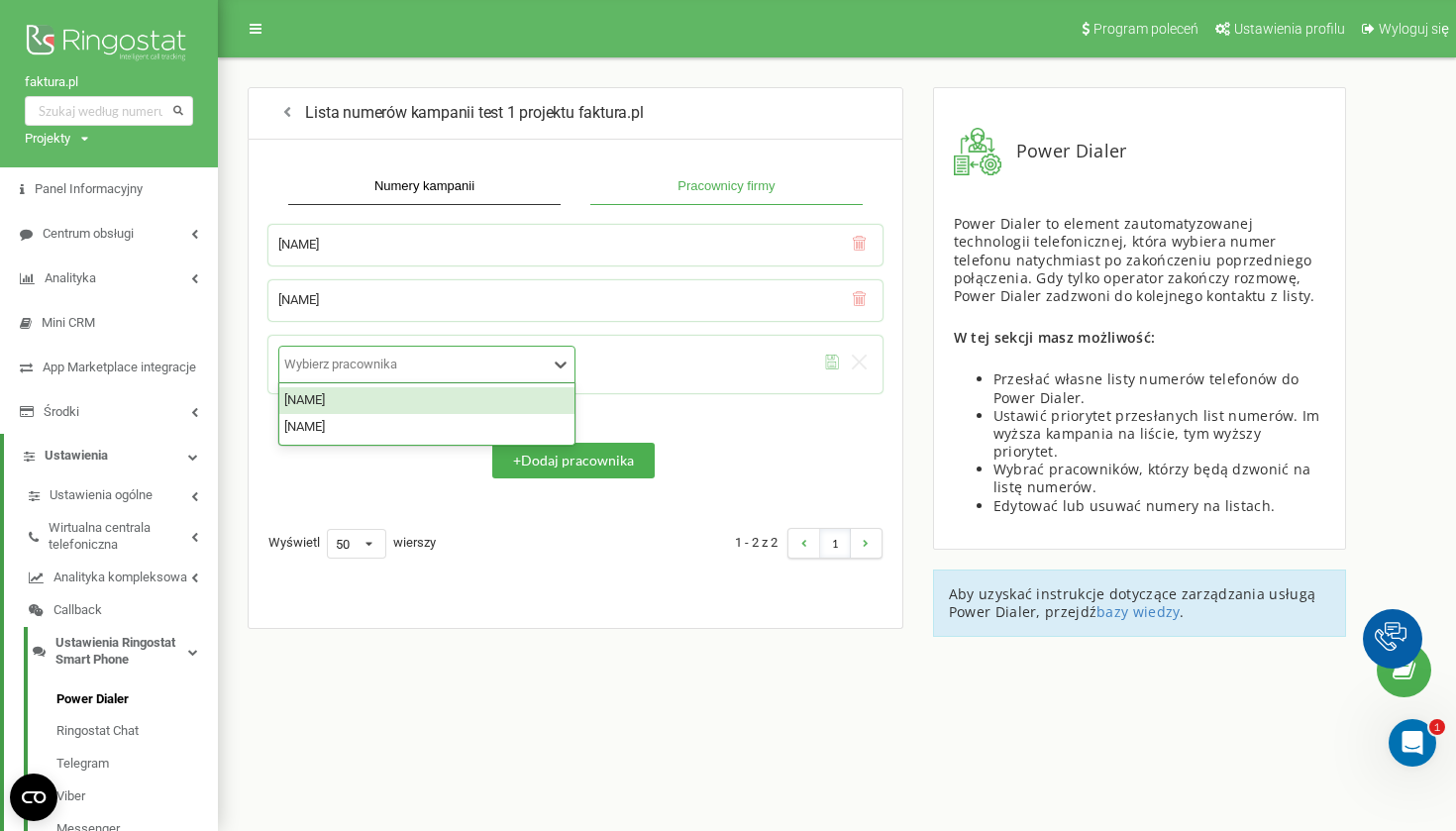 click on "[FIRST] [LAST]" at bounding box center (427, 400) 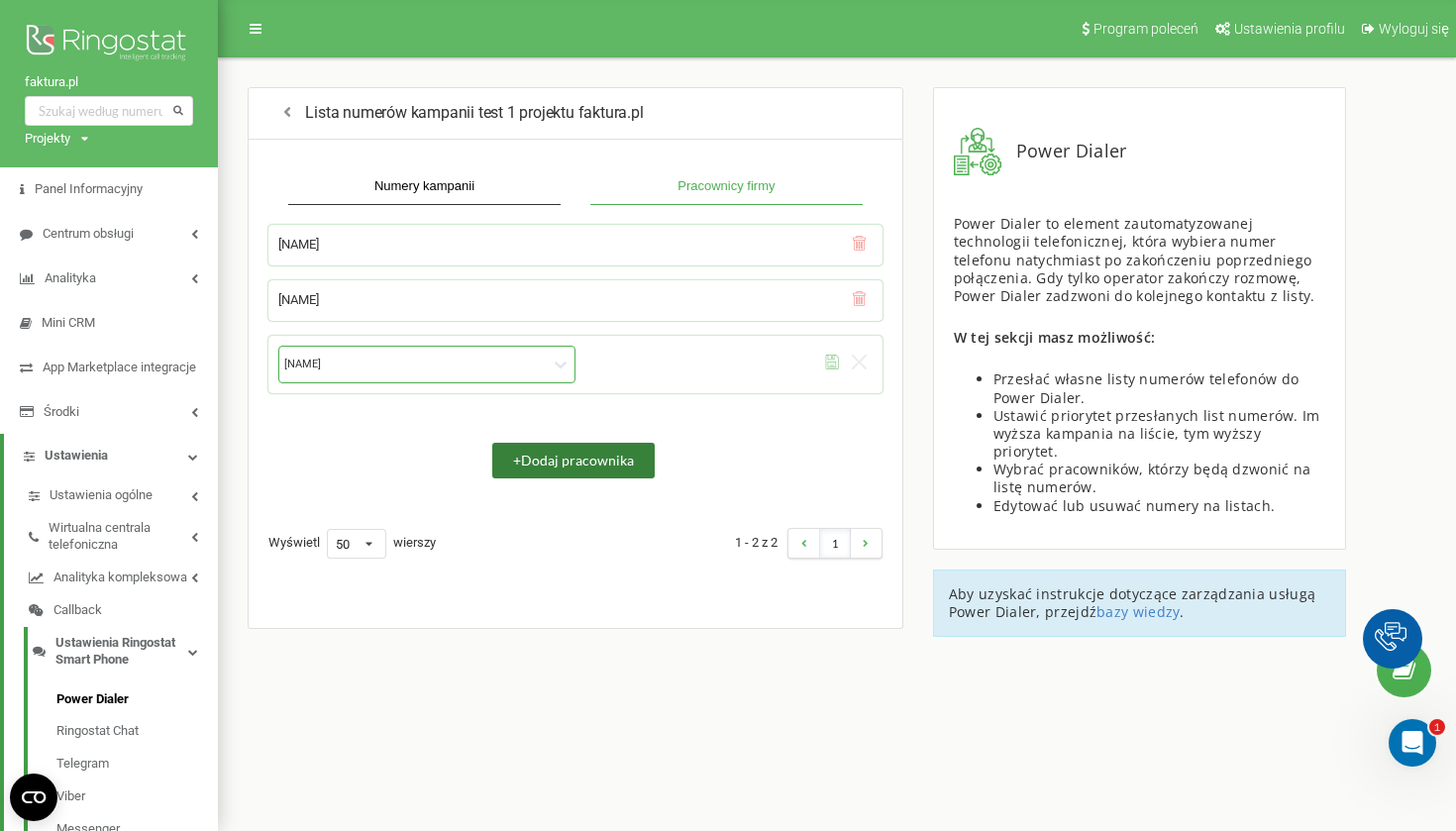 click on "+  Dodaj pracownika" at bounding box center (573, 461) 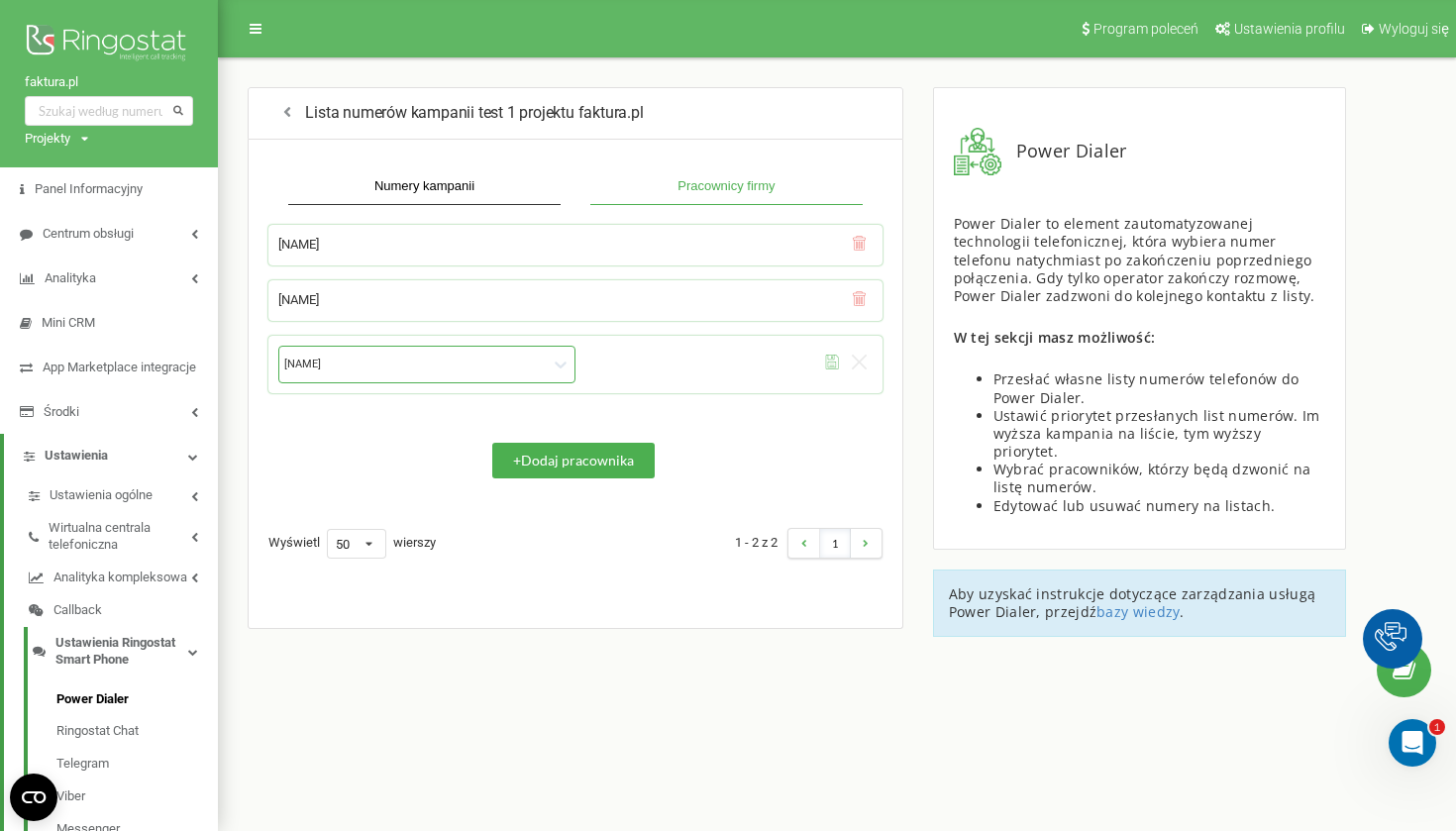 click 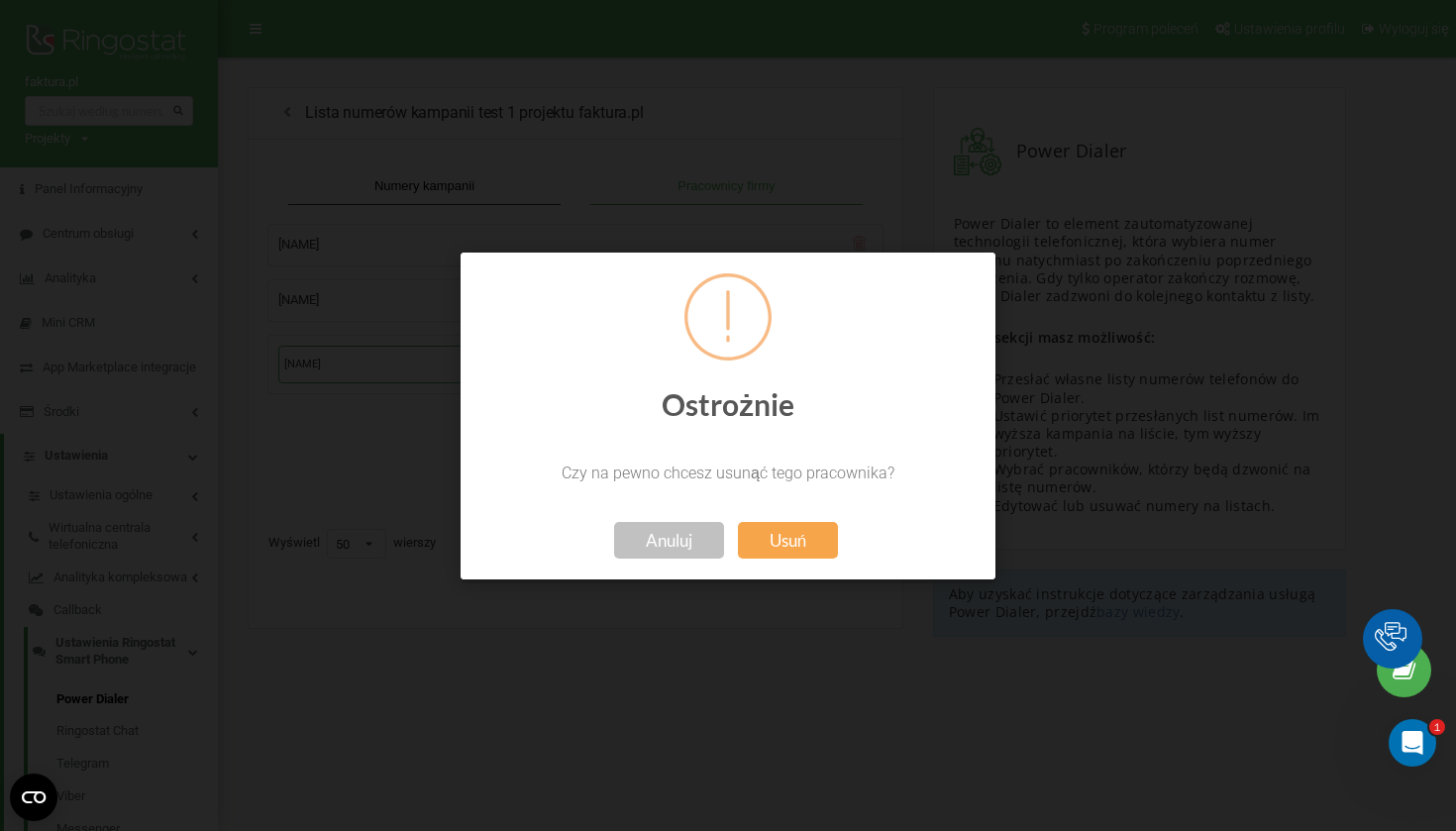 click on "Anuluj" at bounding box center [669, 539] 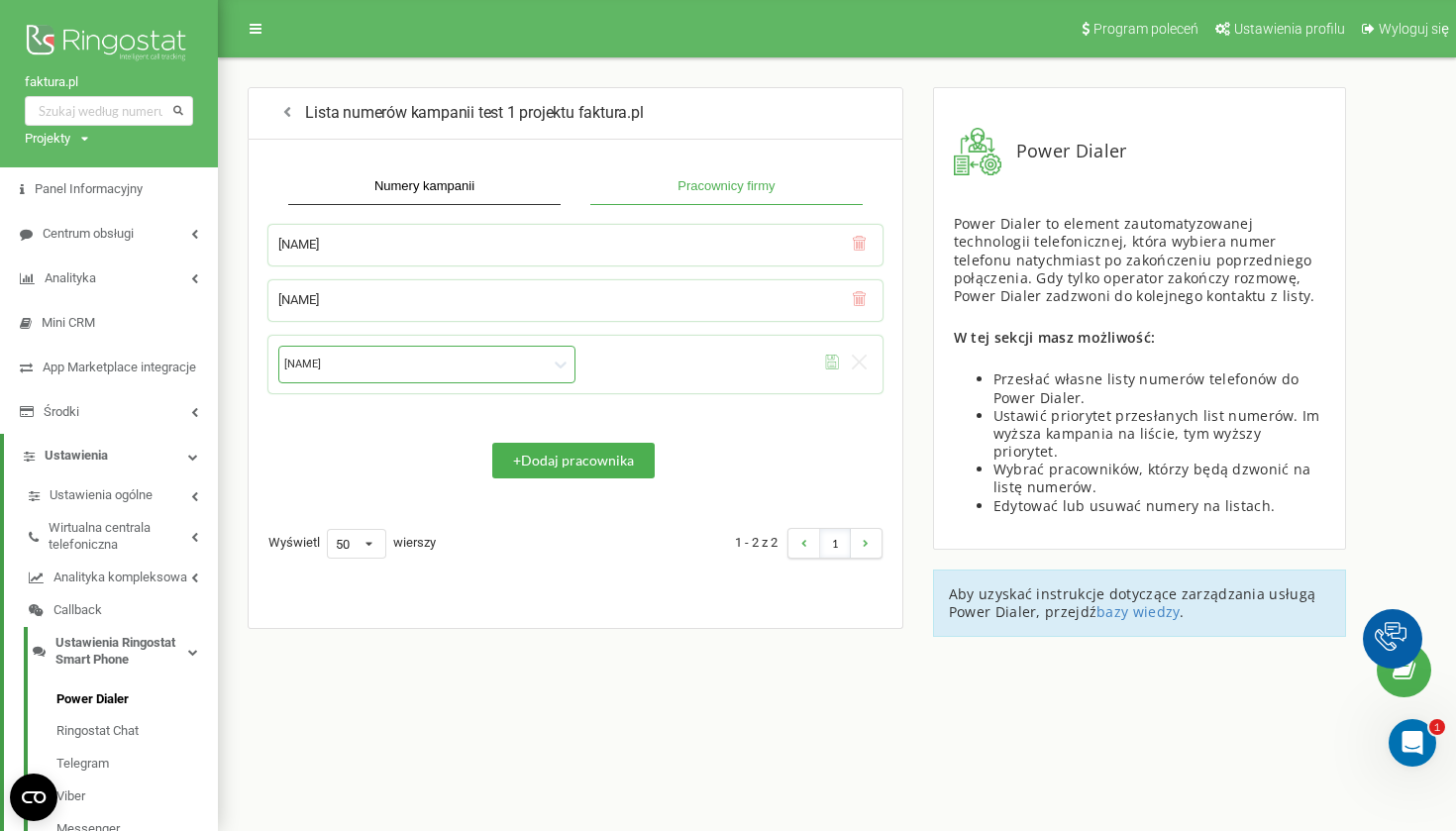 click on "Ireneusz Anoszczenko Dorota Mikulec Ireneusz Anoszczenko +  Dodaj pracownika Wyświetl 50 10 25 50 100 wierszy 1 - 2 z 2 1" at bounding box center [575, 391] 